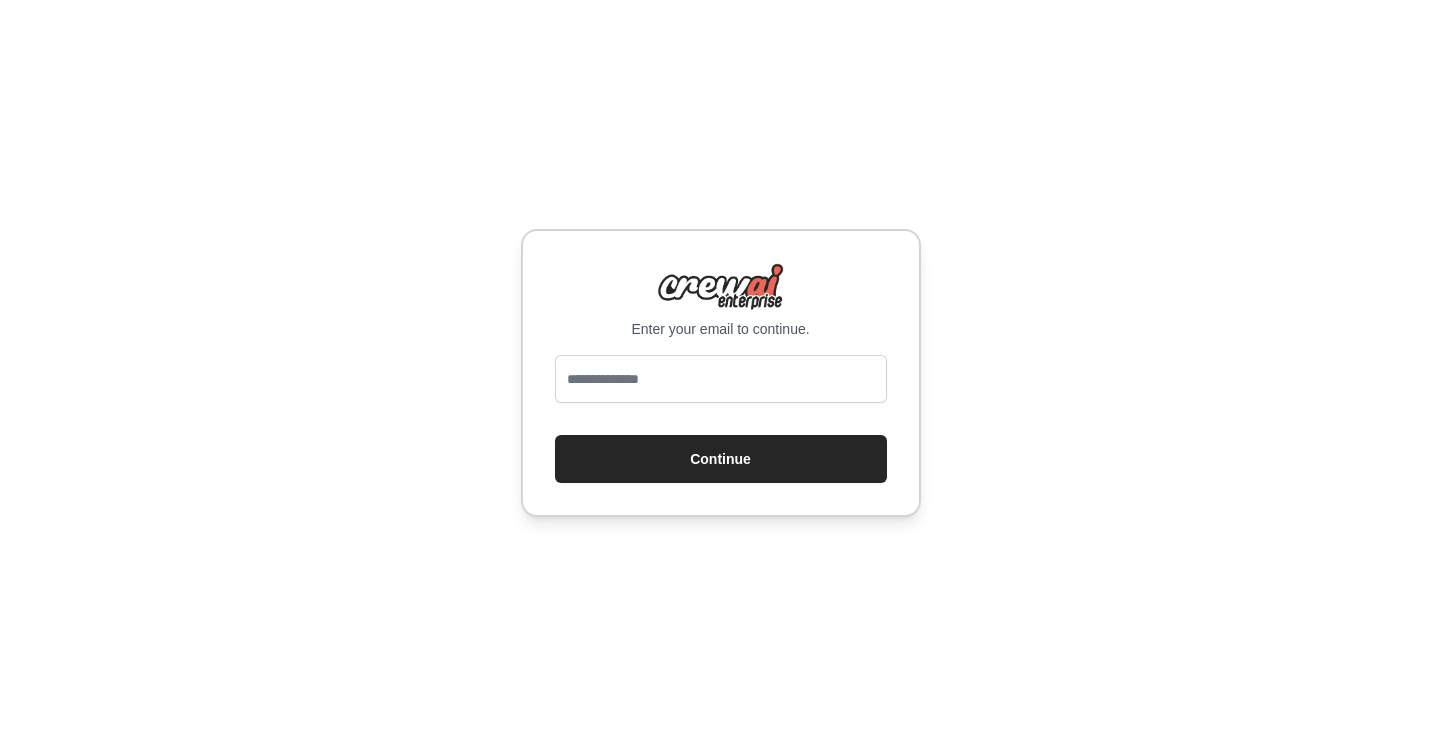scroll, scrollTop: 0, scrollLeft: 0, axis: both 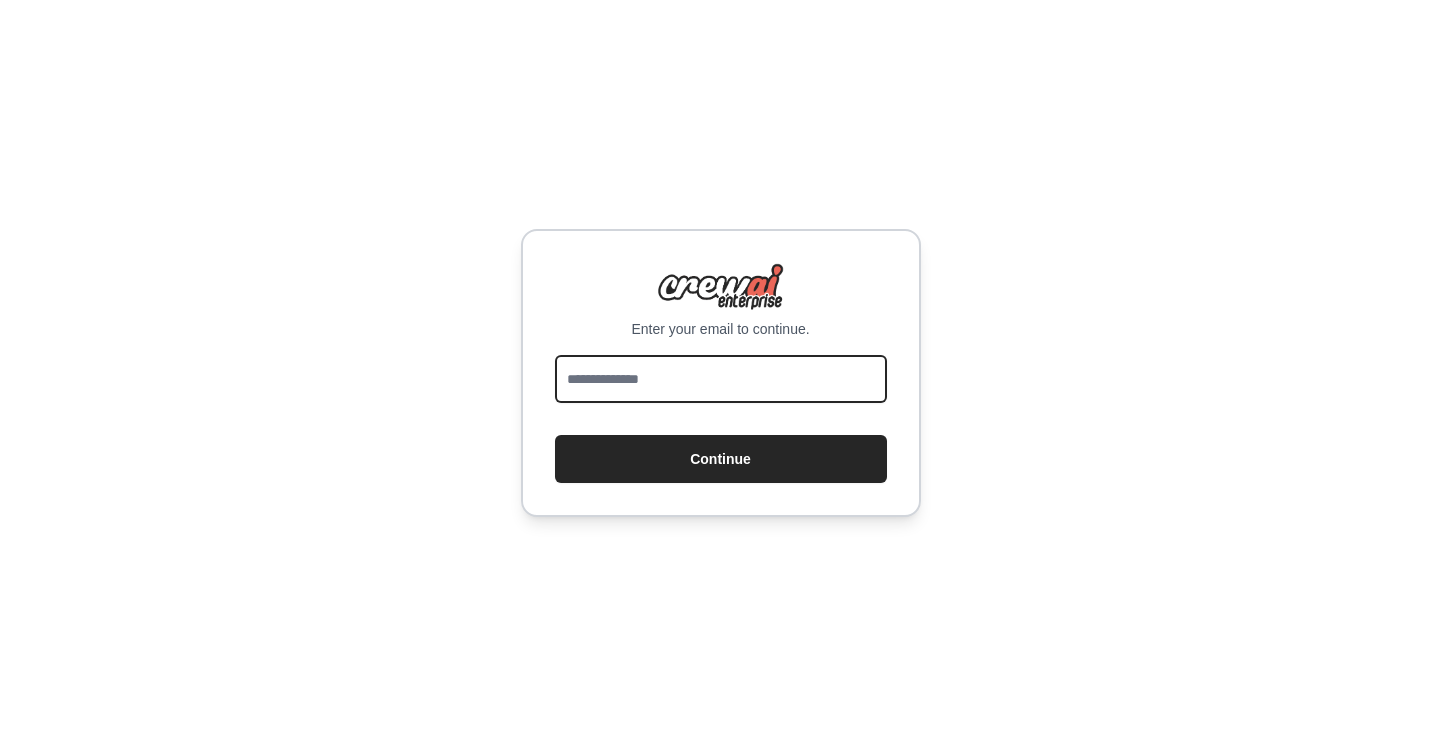 click at bounding box center [721, 379] 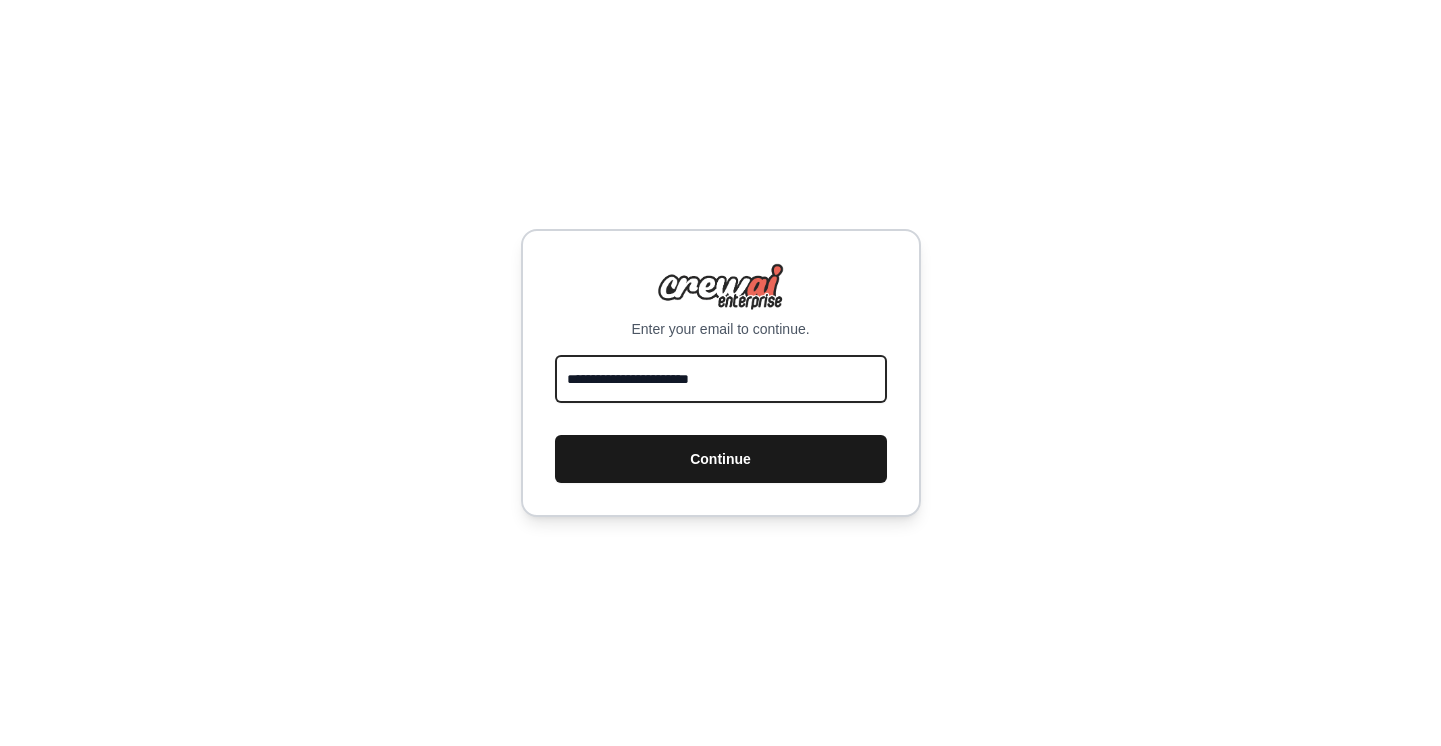 type on "**********" 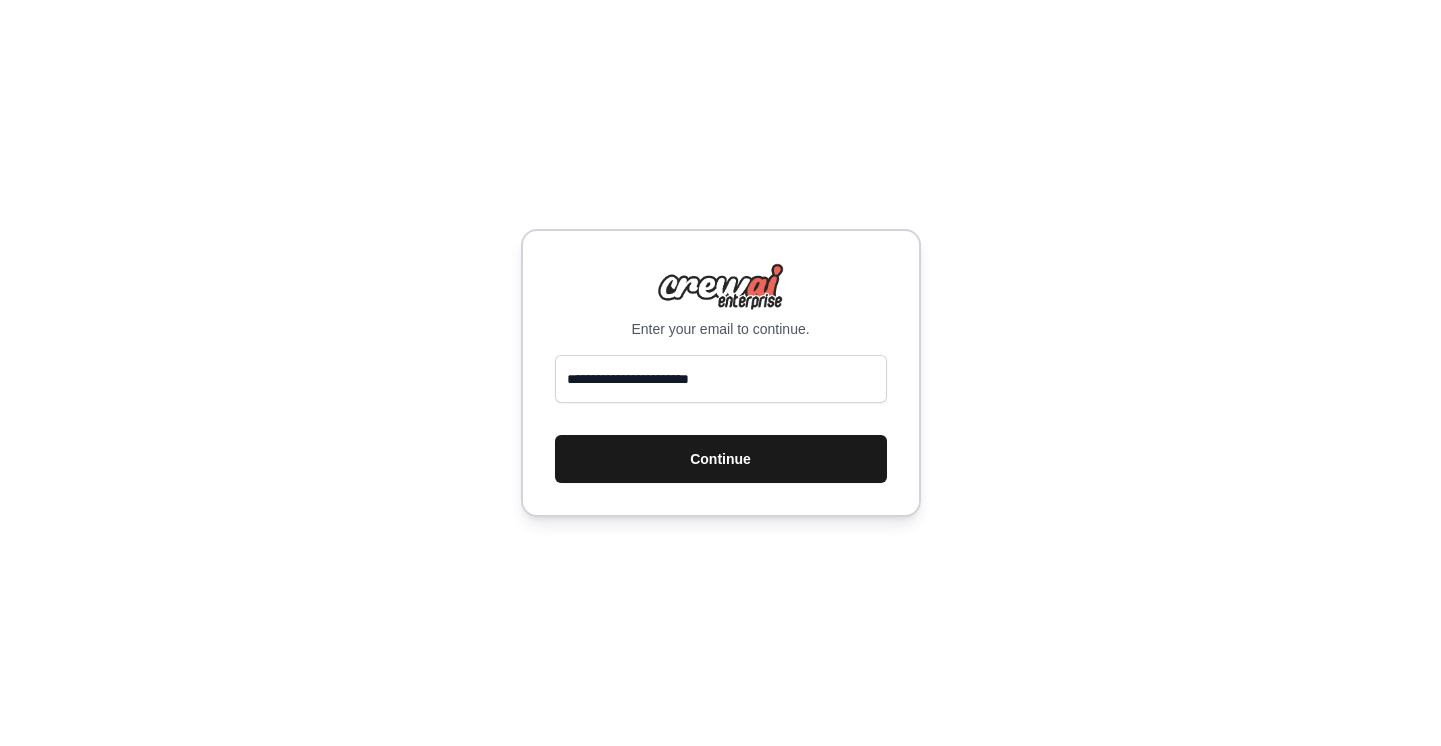 click on "Continue" at bounding box center [721, 459] 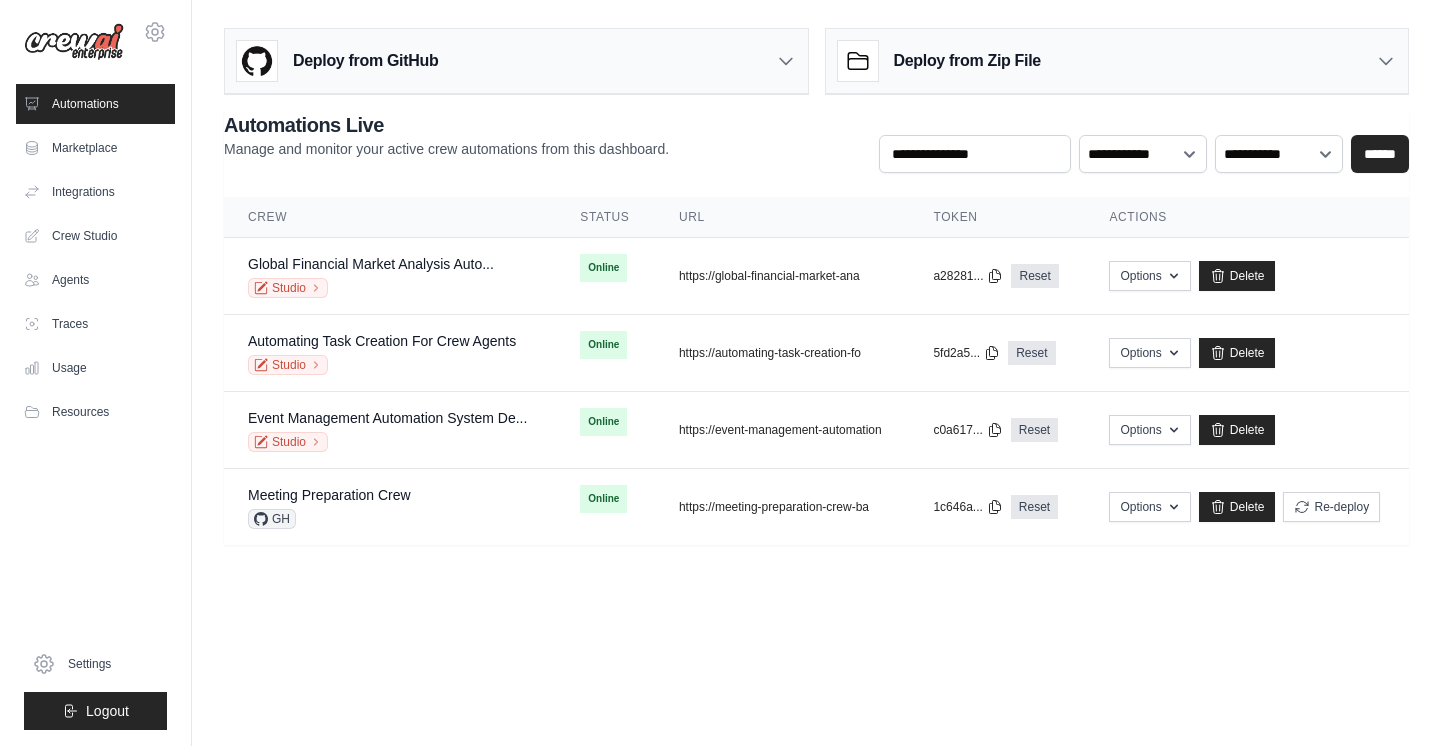 scroll, scrollTop: 0, scrollLeft: 0, axis: both 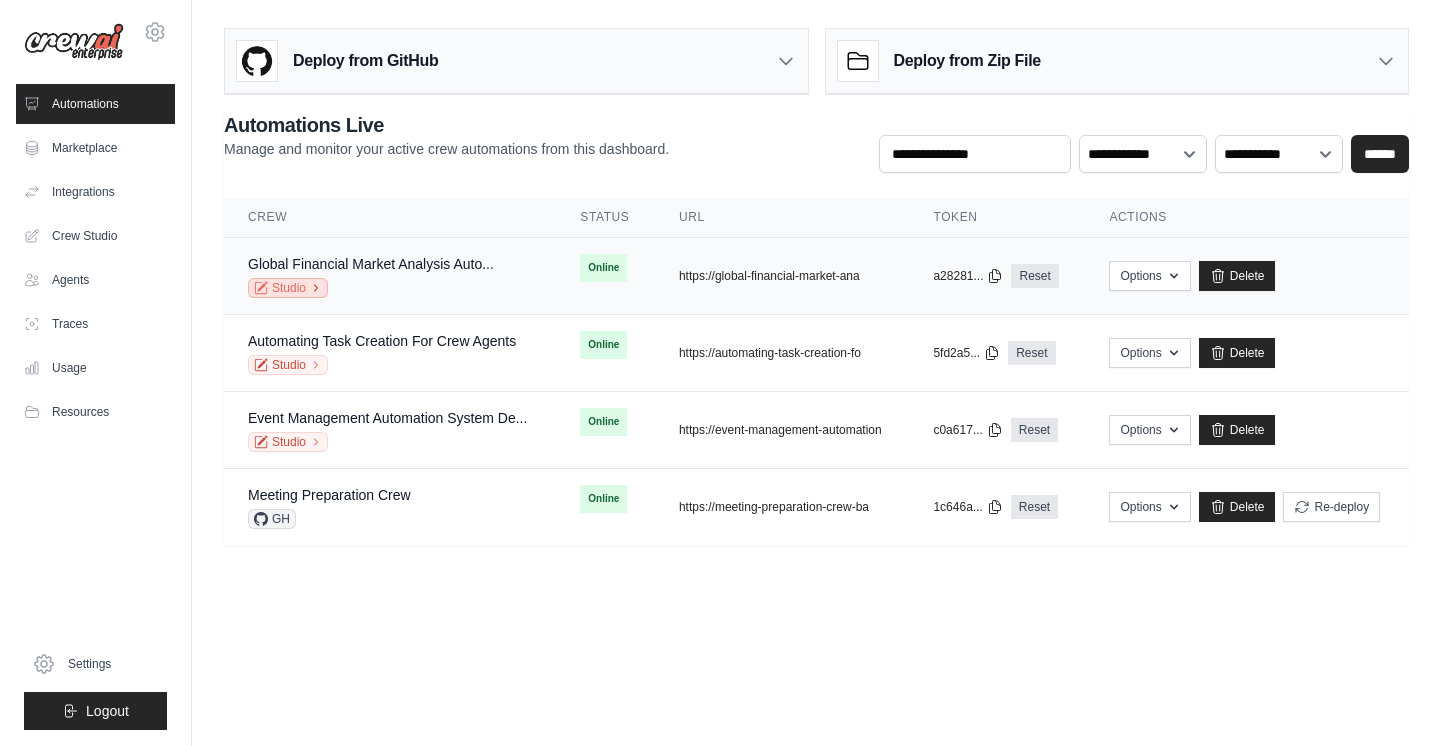 click 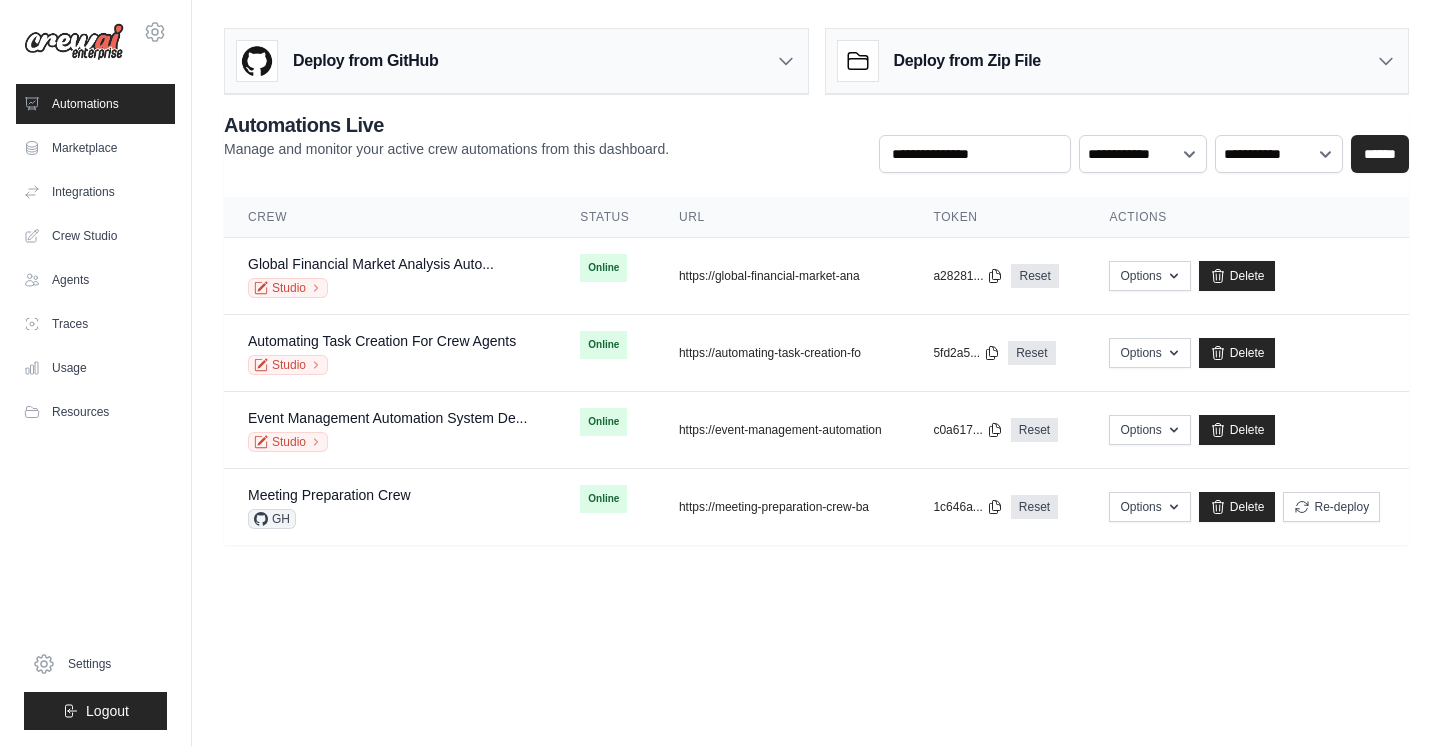 scroll, scrollTop: 0, scrollLeft: 0, axis: both 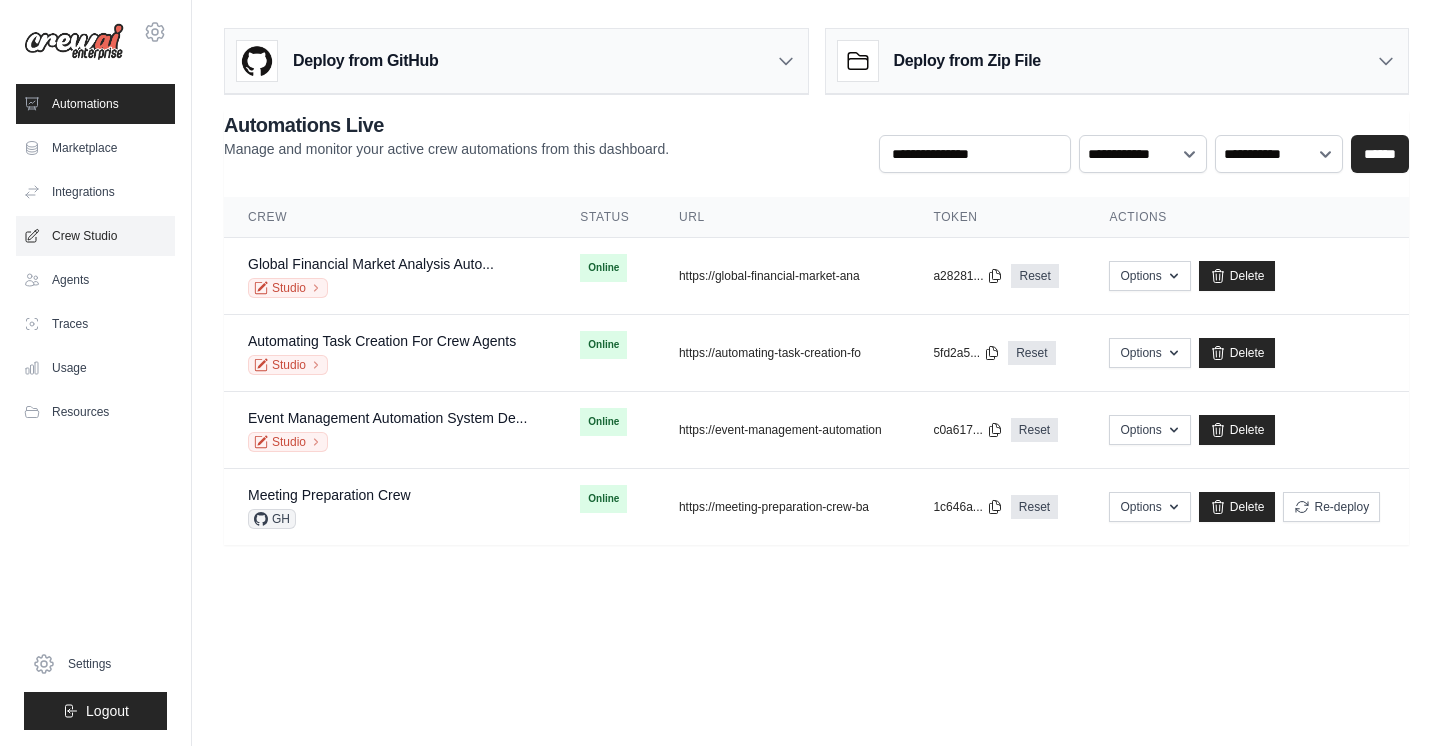 click on "Crew Studio" at bounding box center [95, 236] 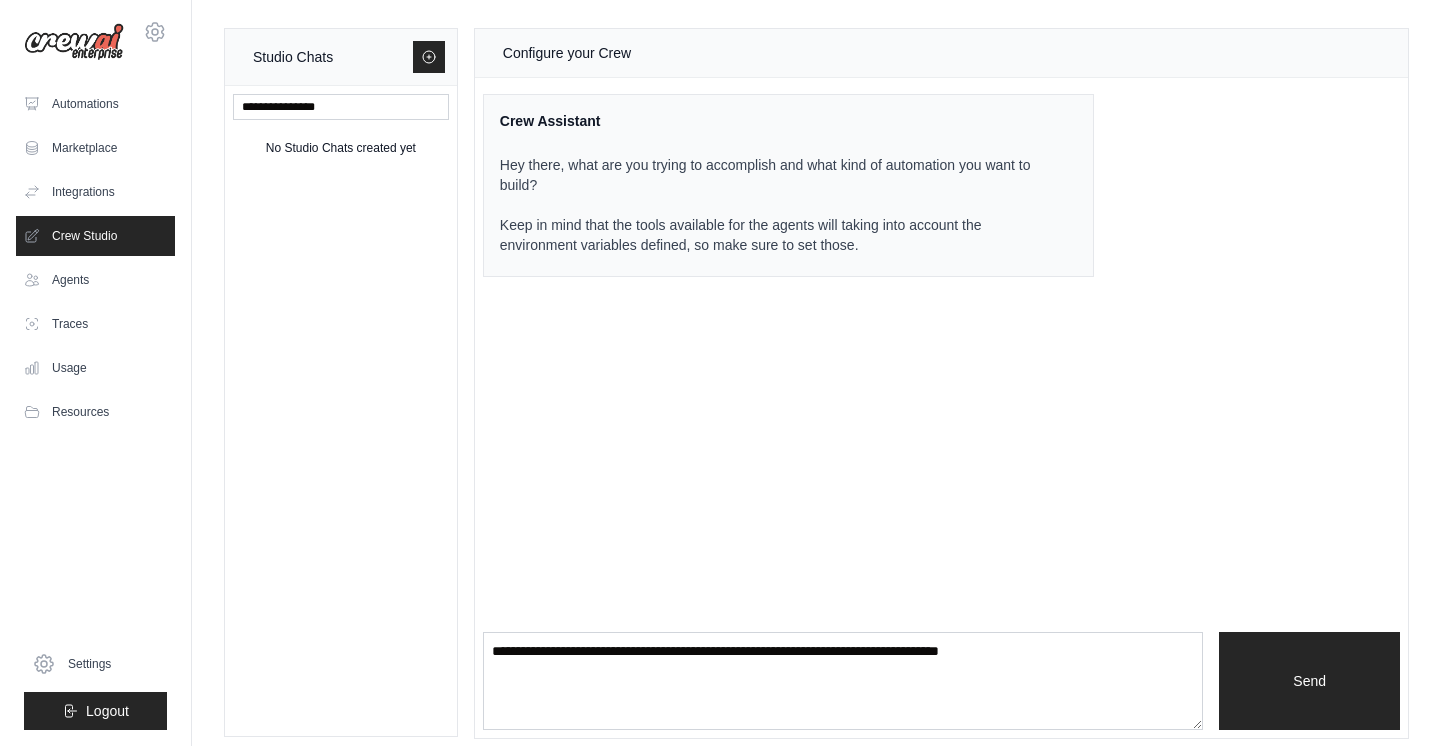 click at bounding box center [74, 42] 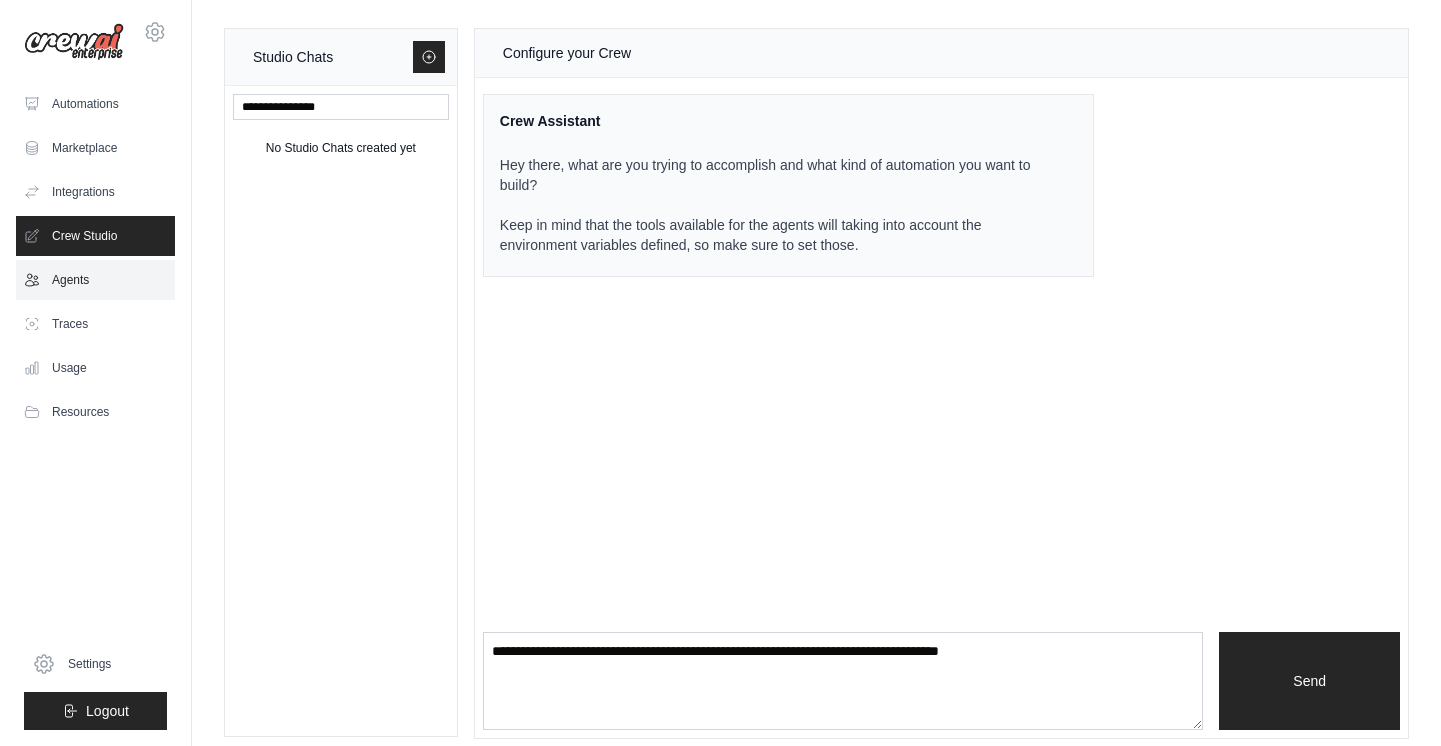 click on "Agents" at bounding box center (95, 280) 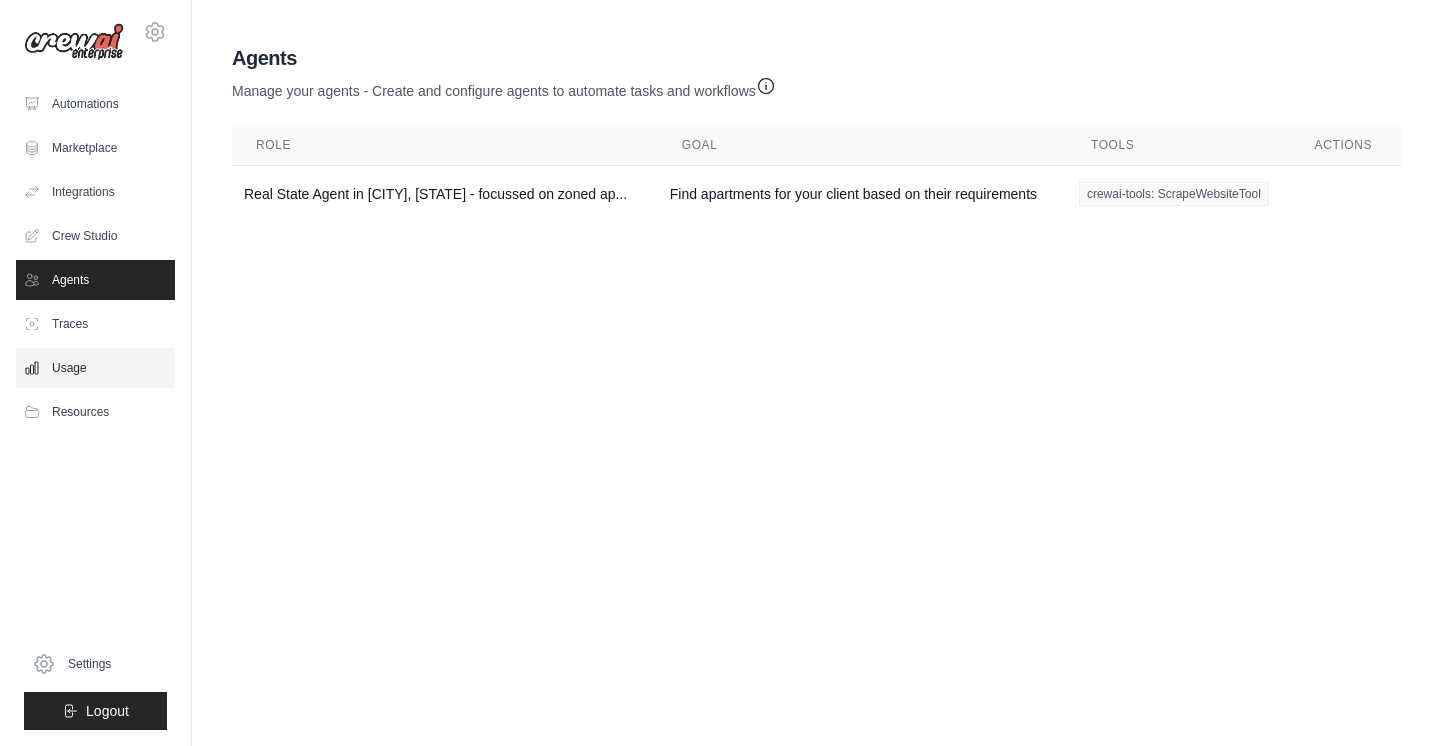click on "Usage" at bounding box center (95, 368) 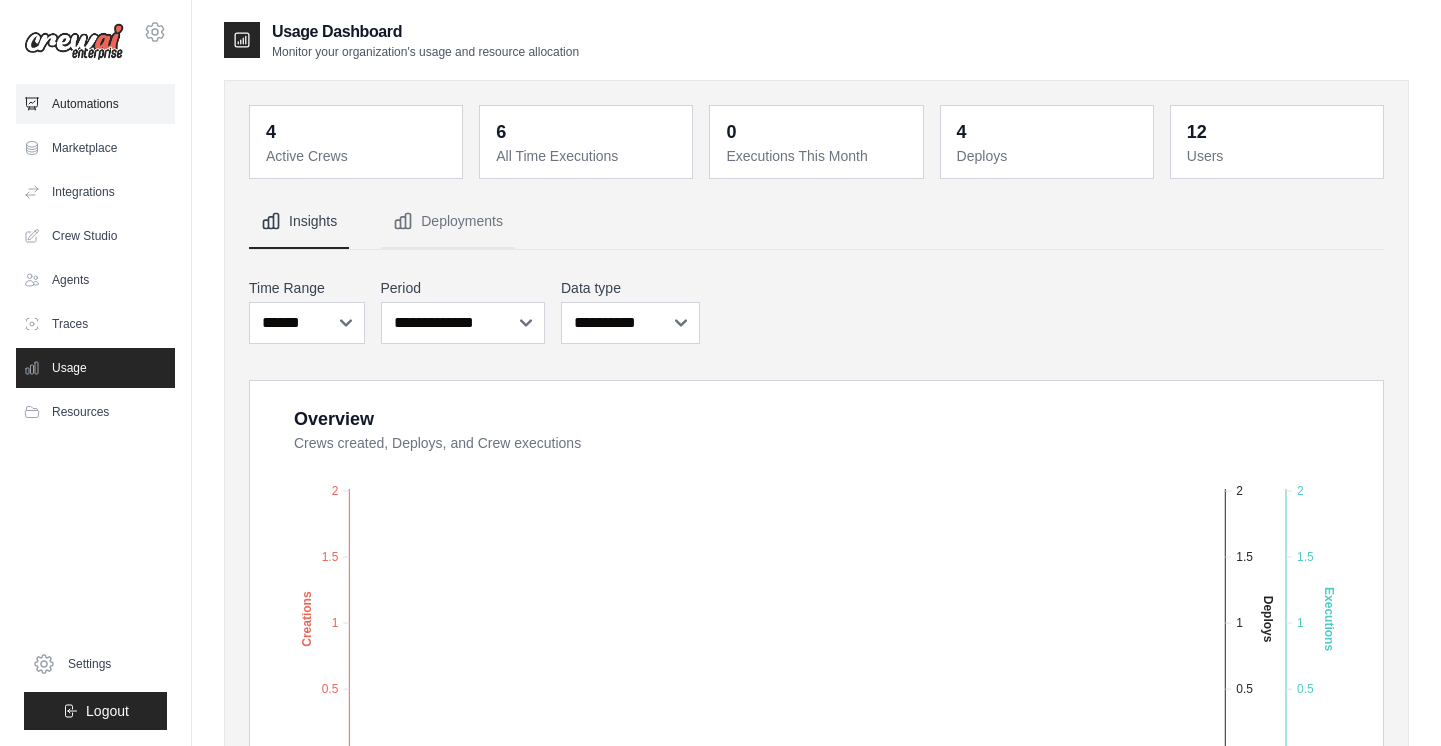 click on "Automations" at bounding box center (95, 104) 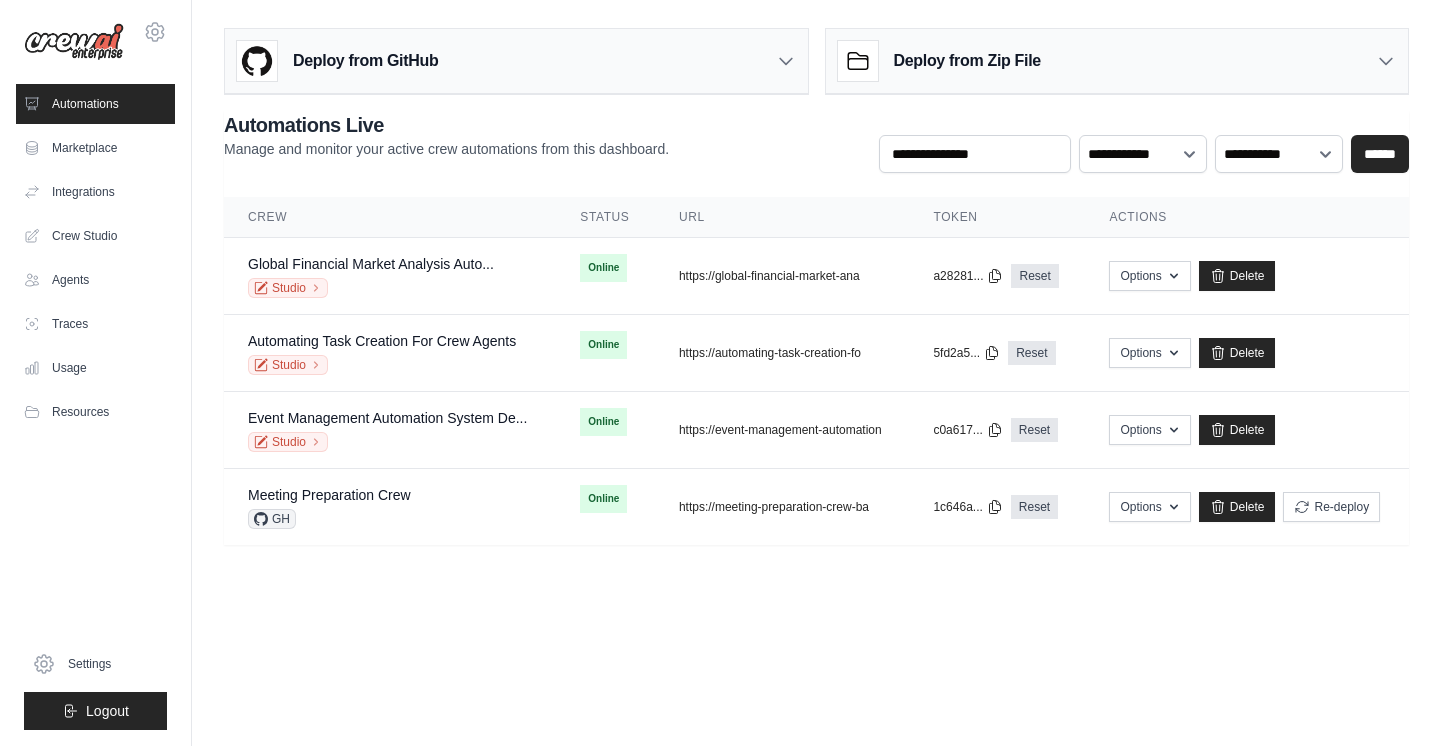 click 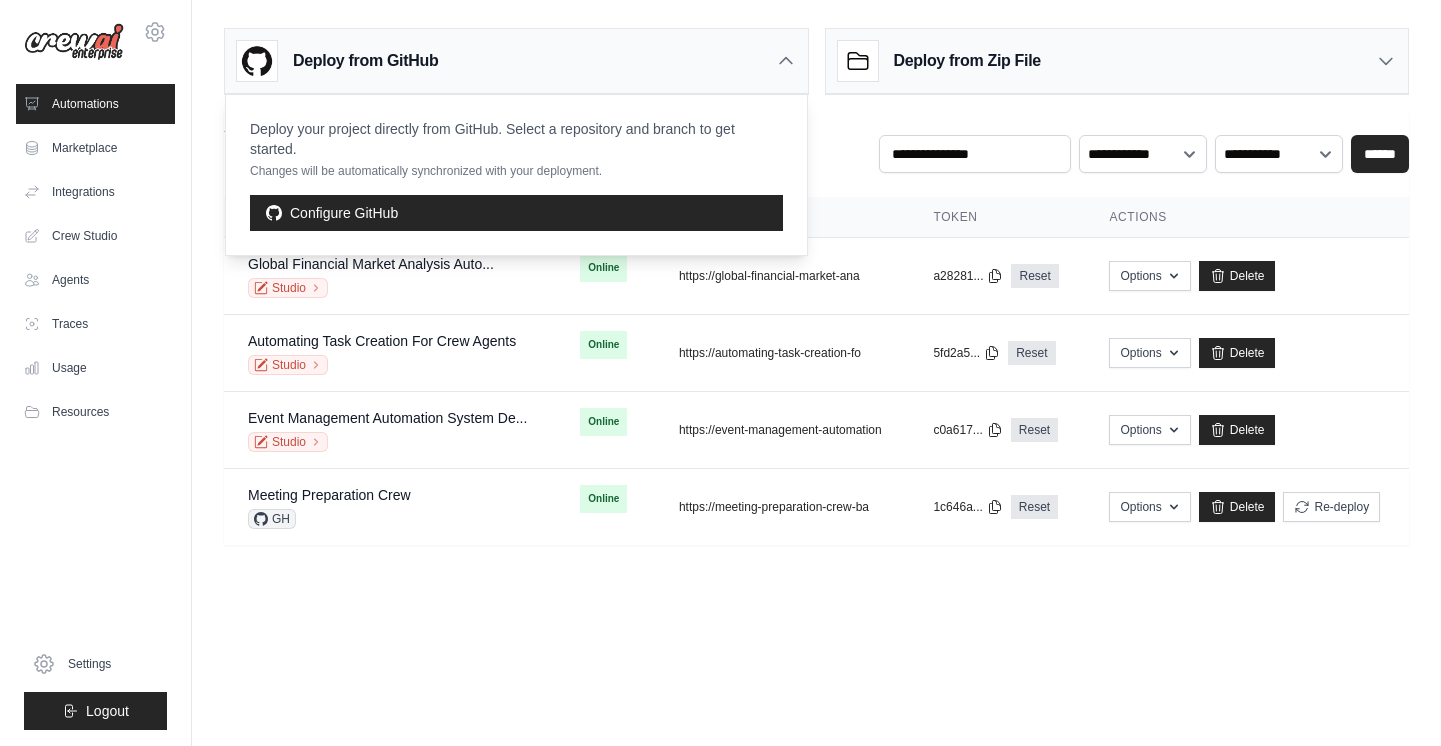 click on "anija.jacob@example.com
Settings
Automations
Marketplace
Integrations" at bounding box center (720, 373) 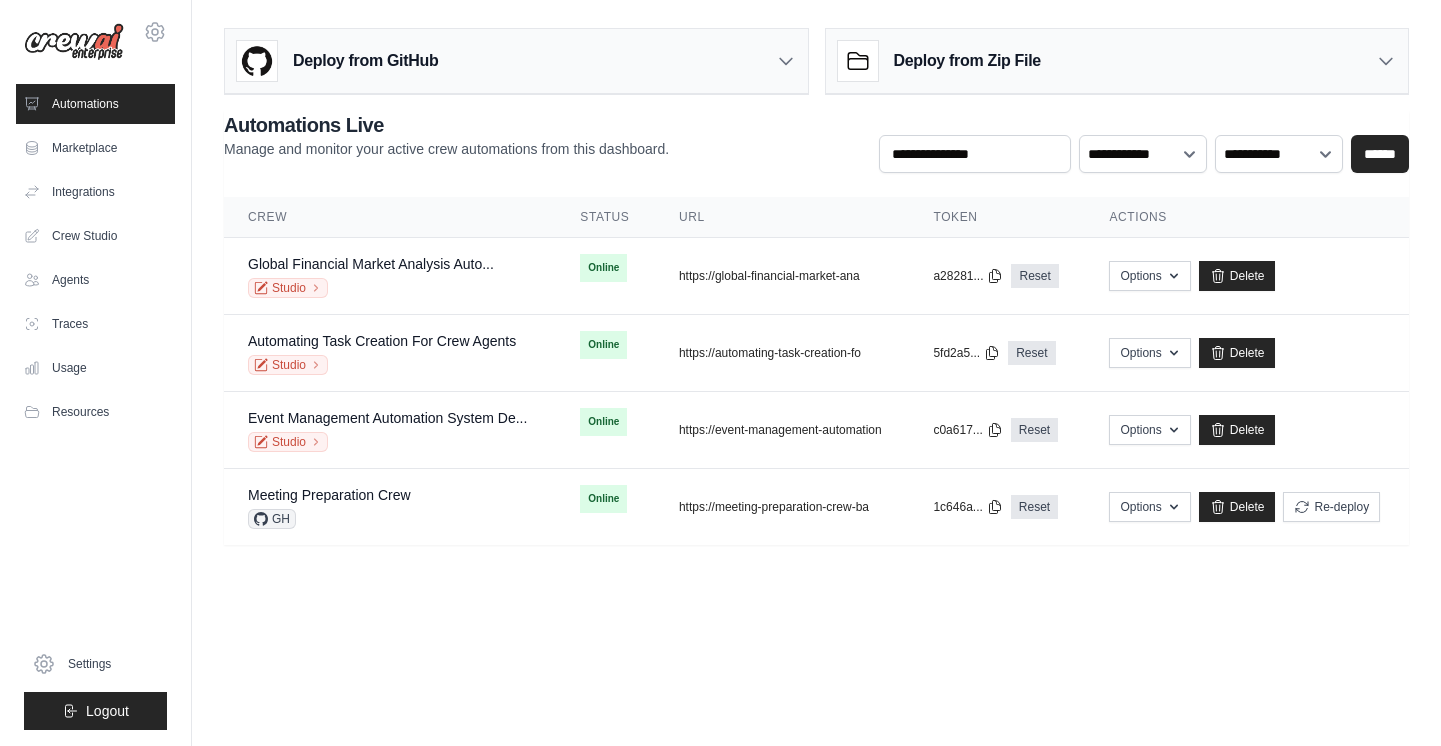 click at bounding box center (74, 42) 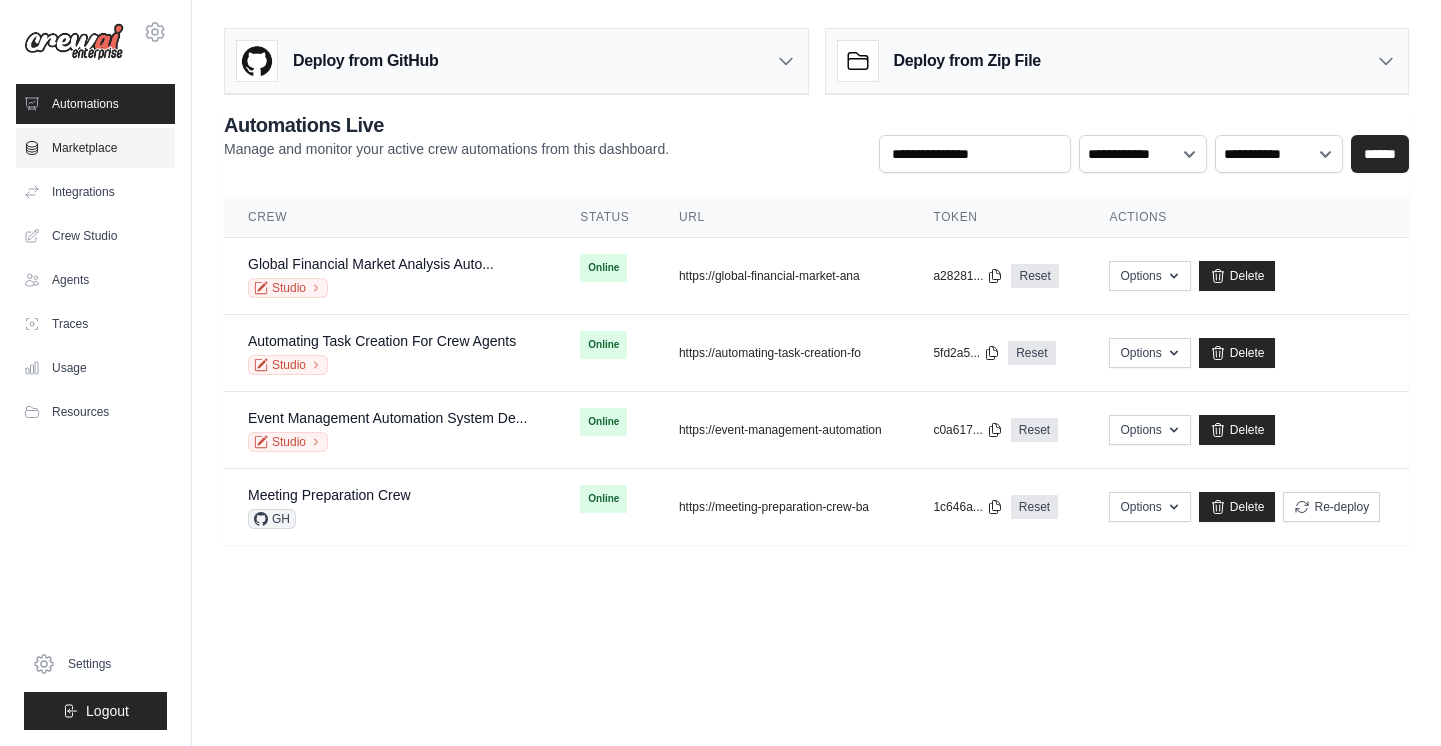 click on "Marketplace" at bounding box center (95, 148) 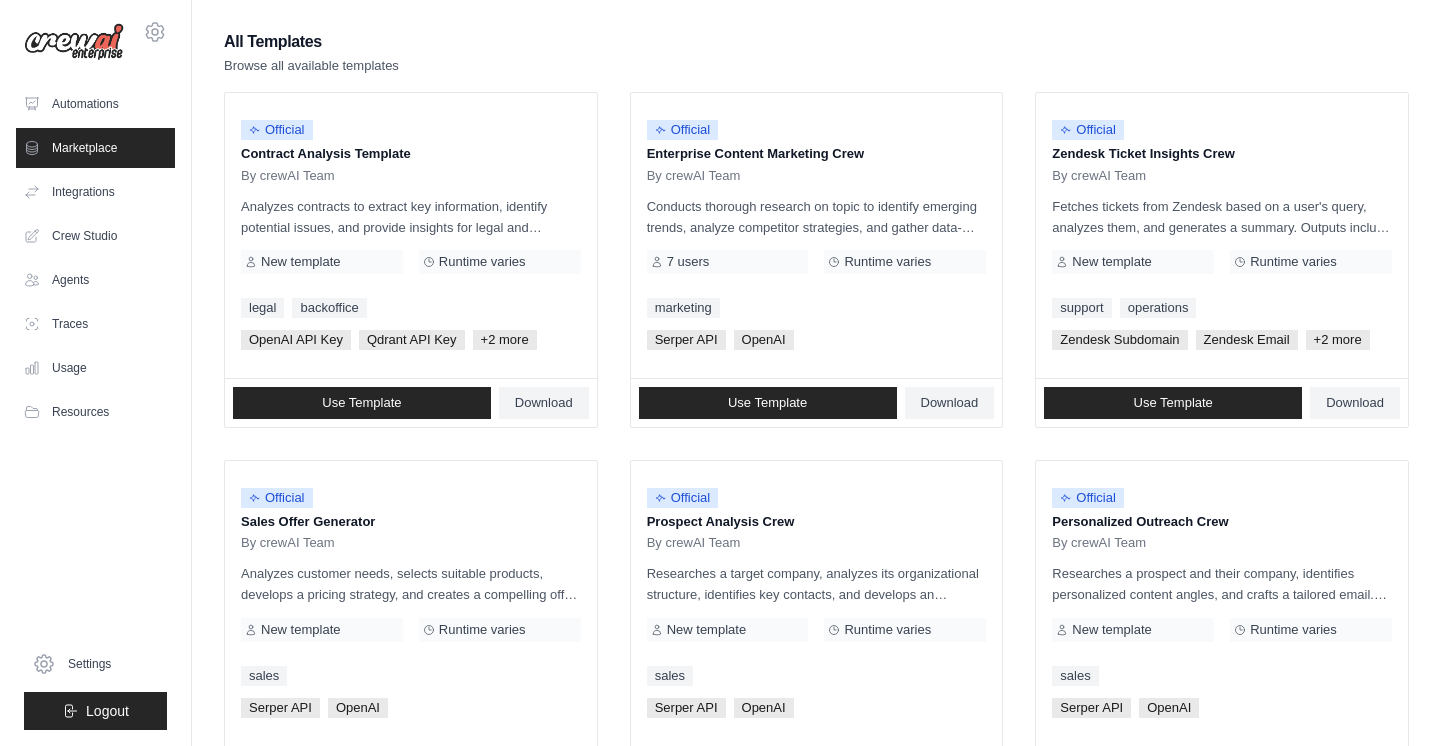 scroll, scrollTop: 0, scrollLeft: 0, axis: both 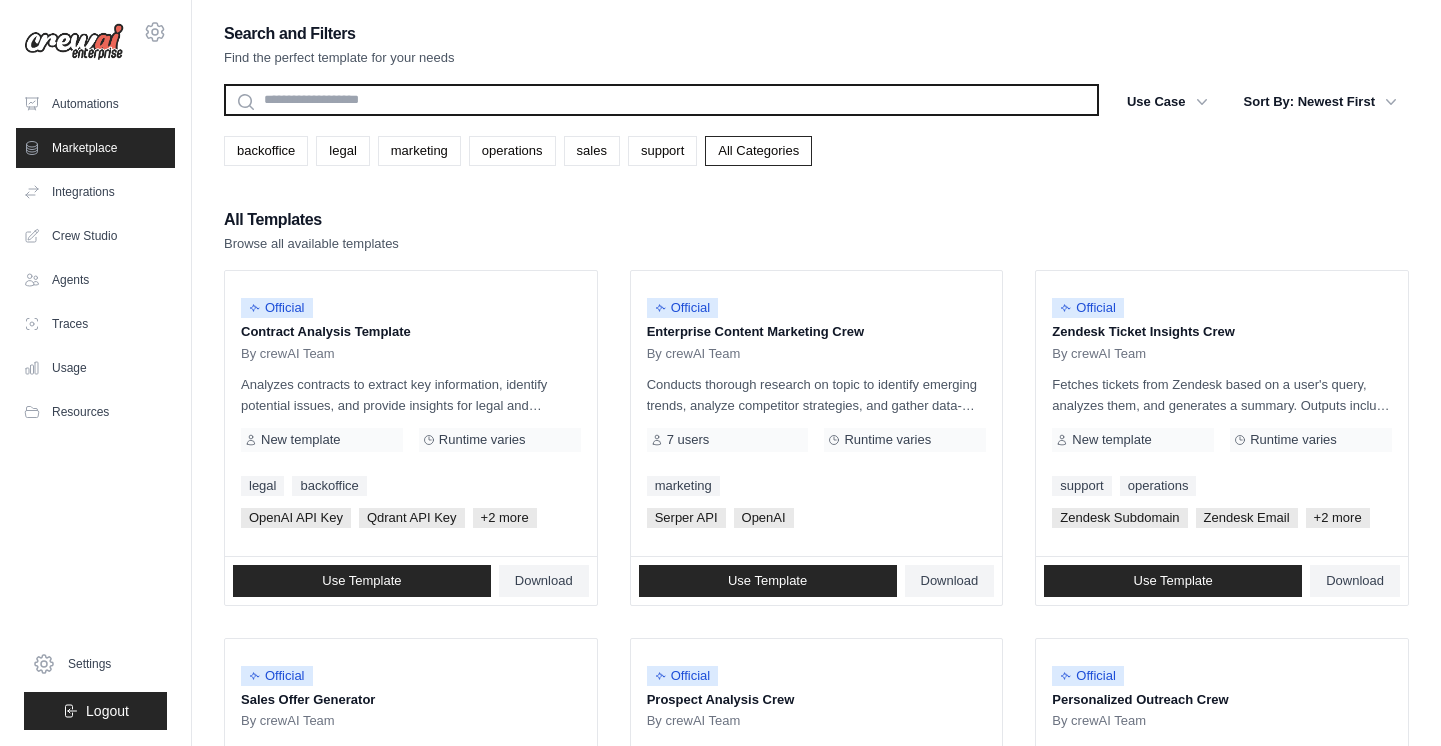 click at bounding box center (661, 100) 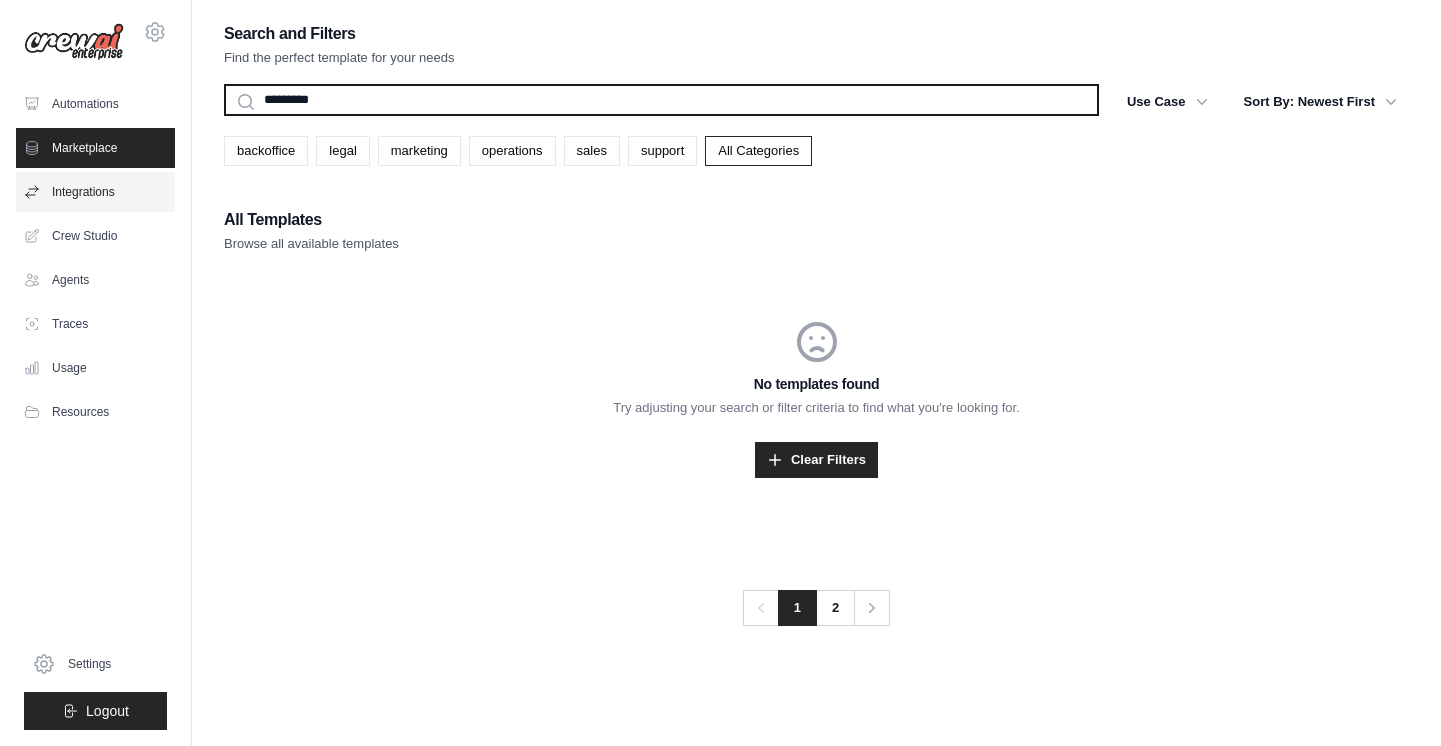 type on "*********" 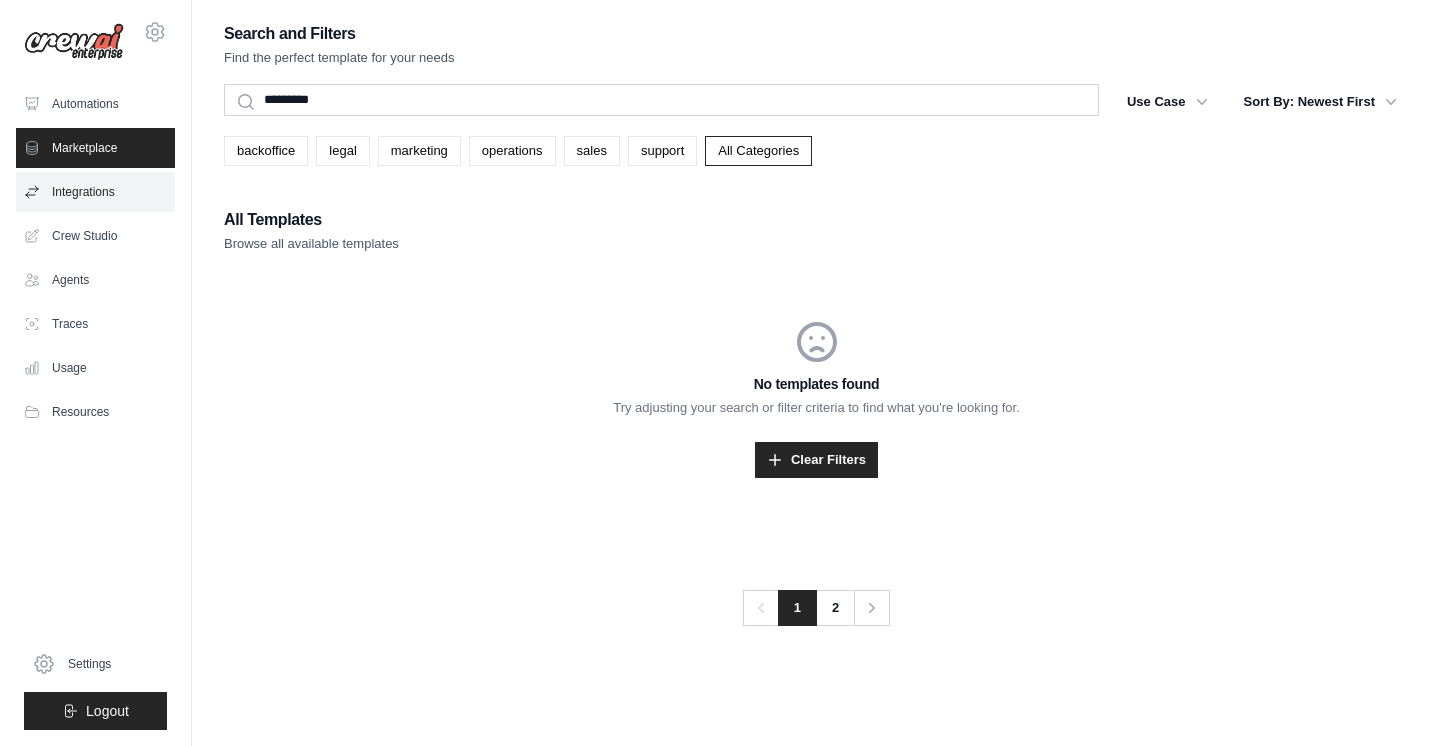 click on "Integrations" at bounding box center (95, 192) 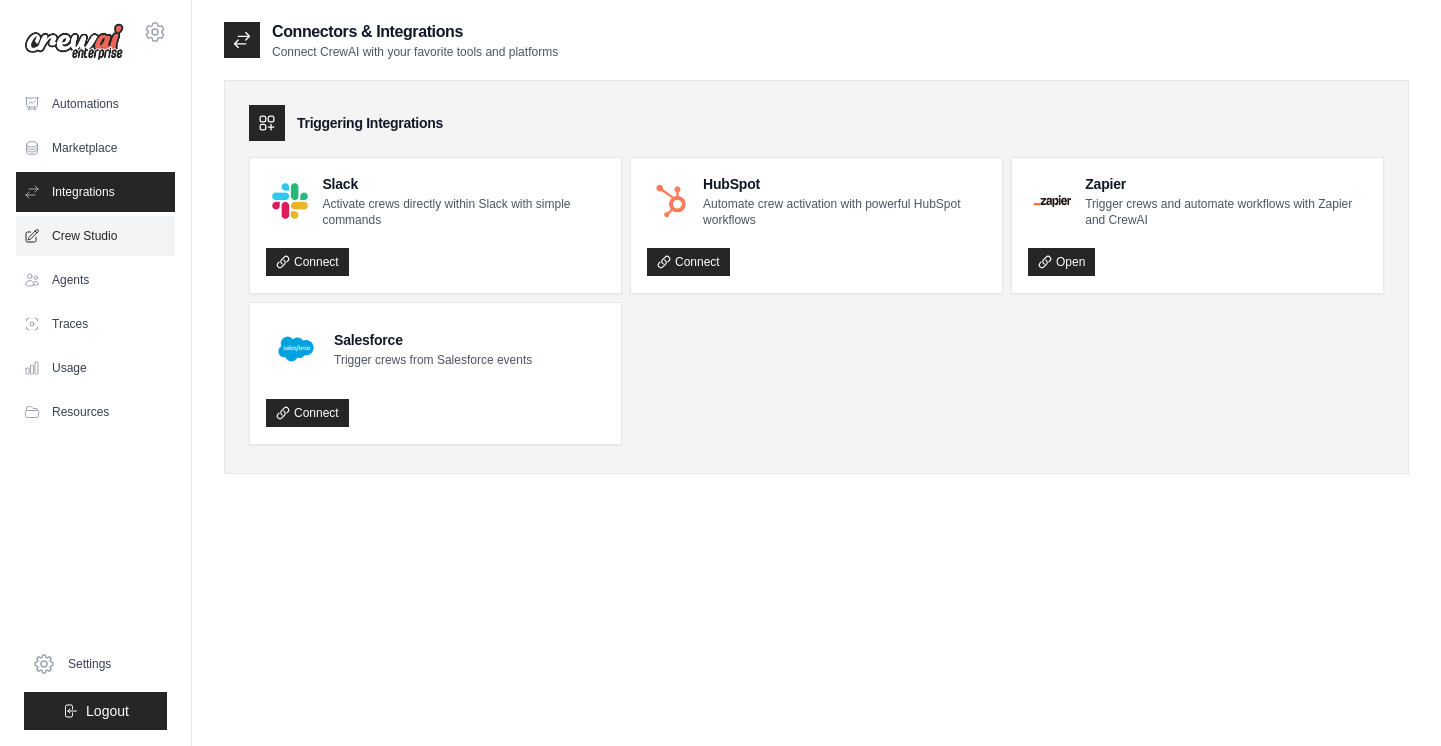 click on "Crew Studio" at bounding box center (95, 236) 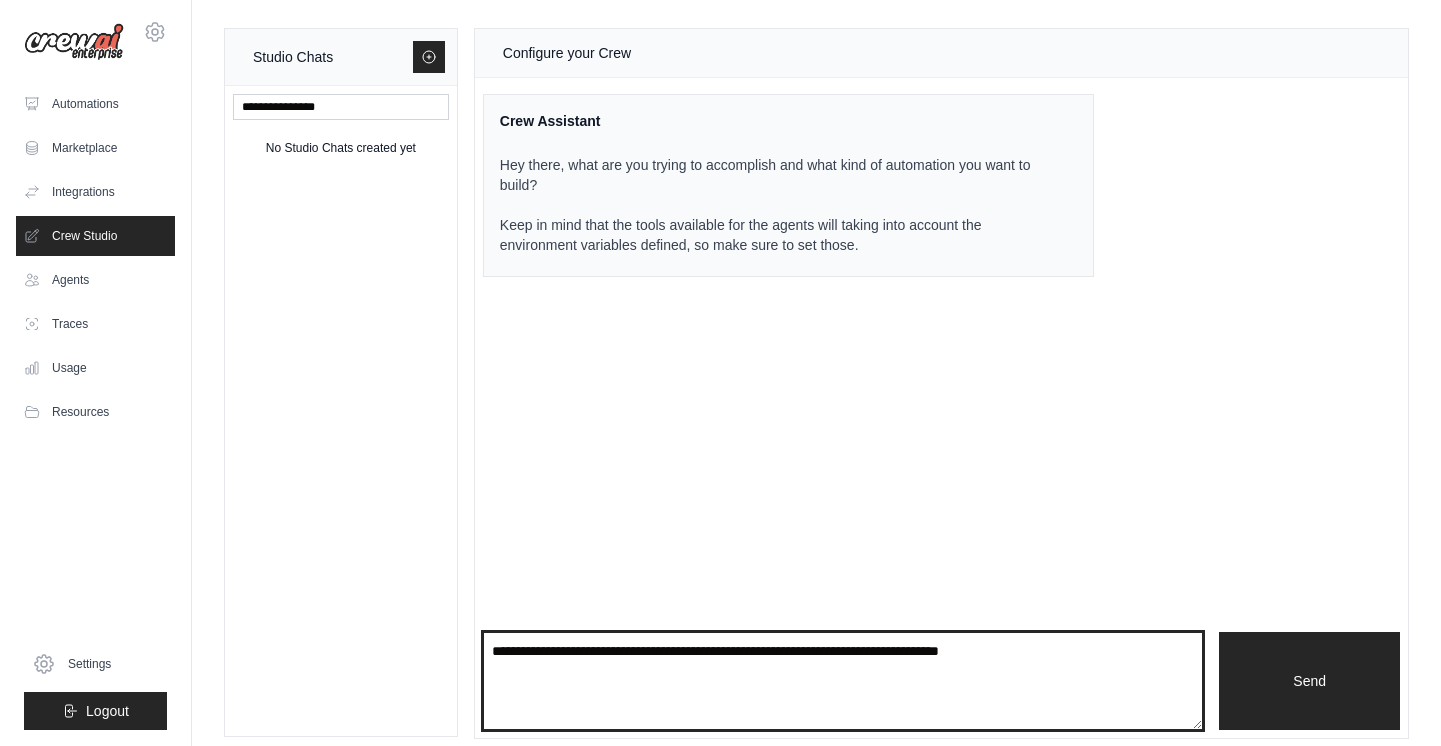 click at bounding box center (843, 681) 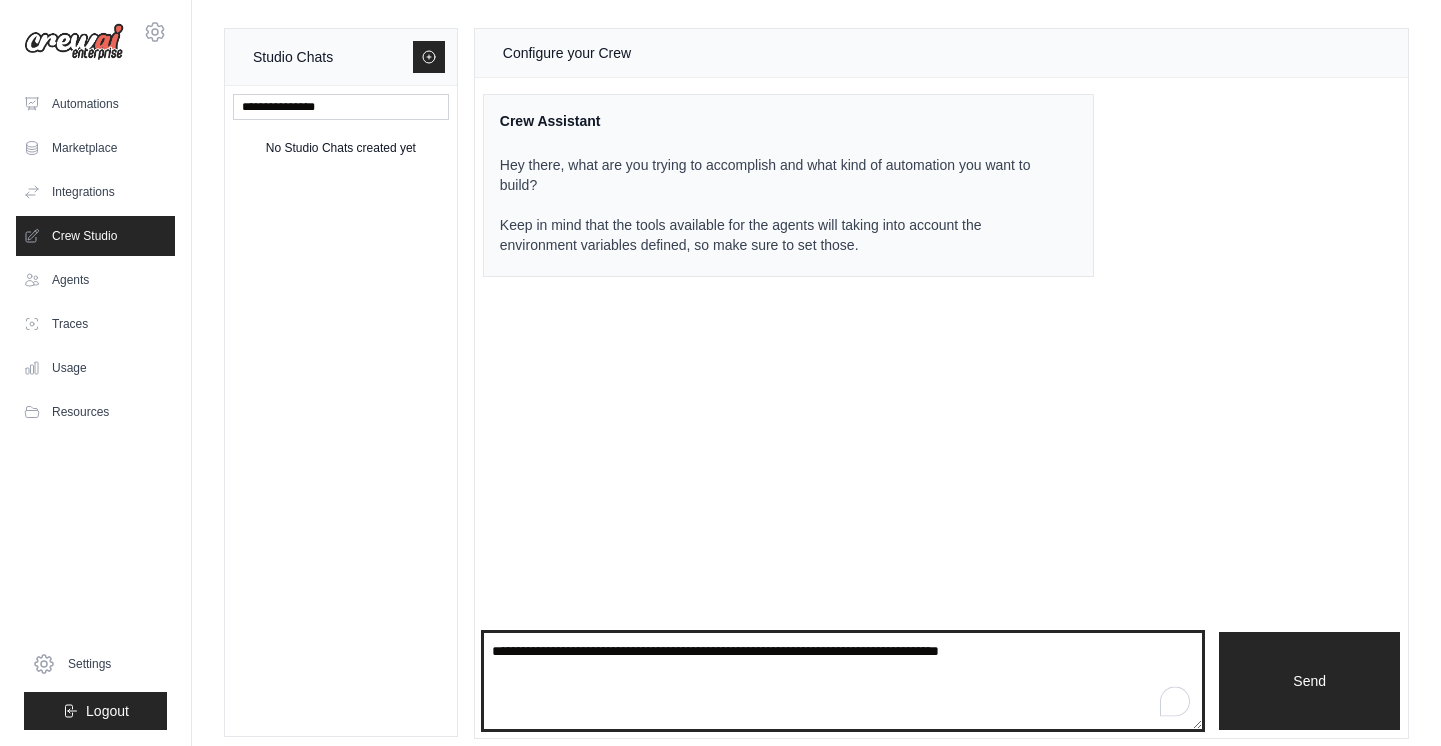 drag, startPoint x: 1132, startPoint y: 653, endPoint x: 453, endPoint y: 641, distance: 679.106 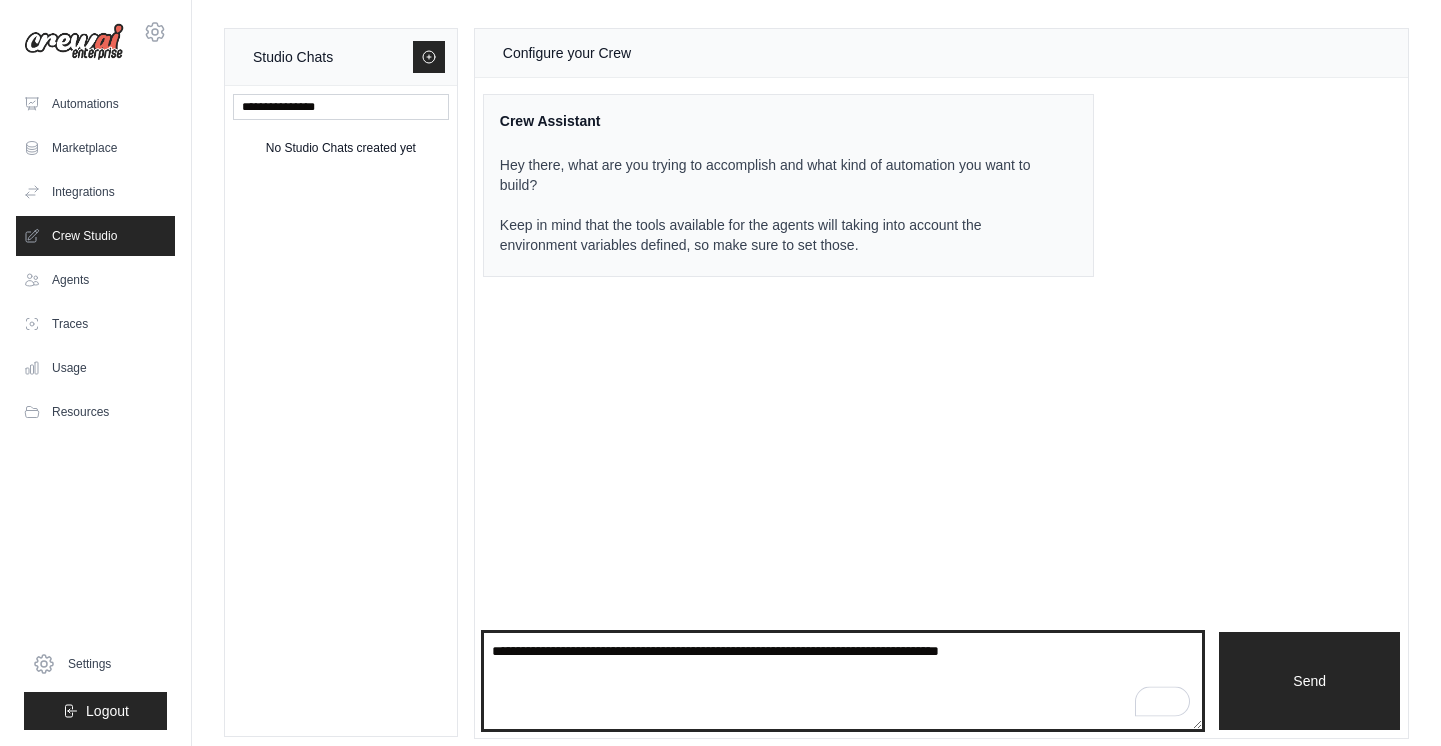 type on "*" 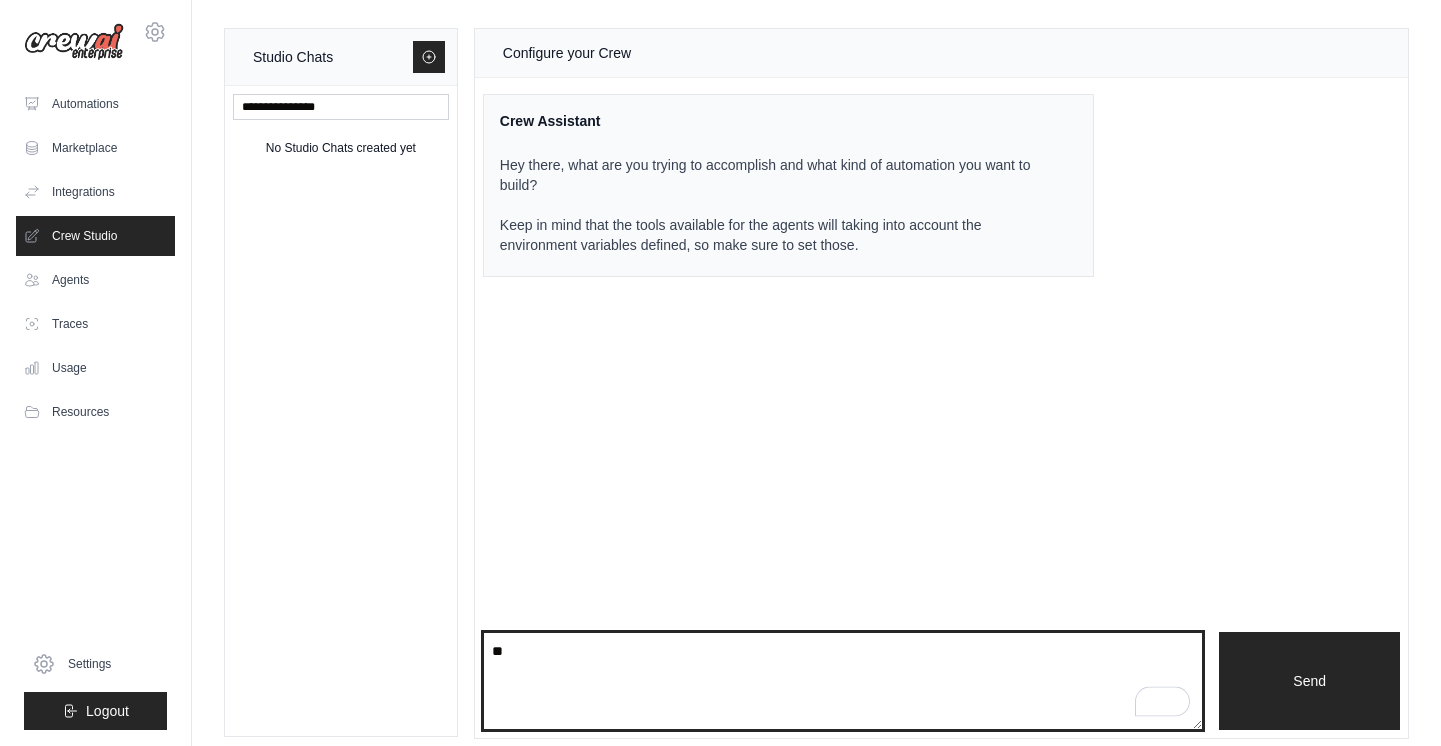 type on "*" 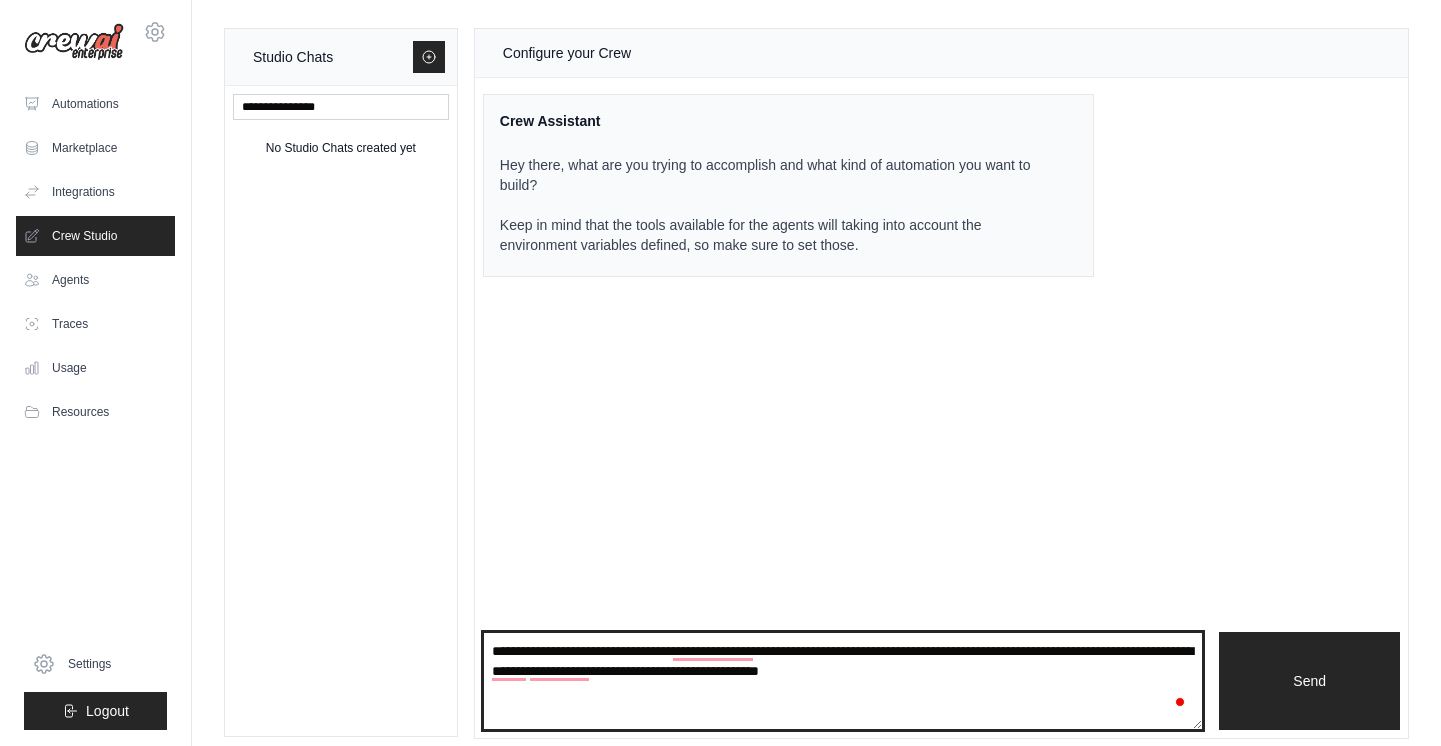 type on "**********" 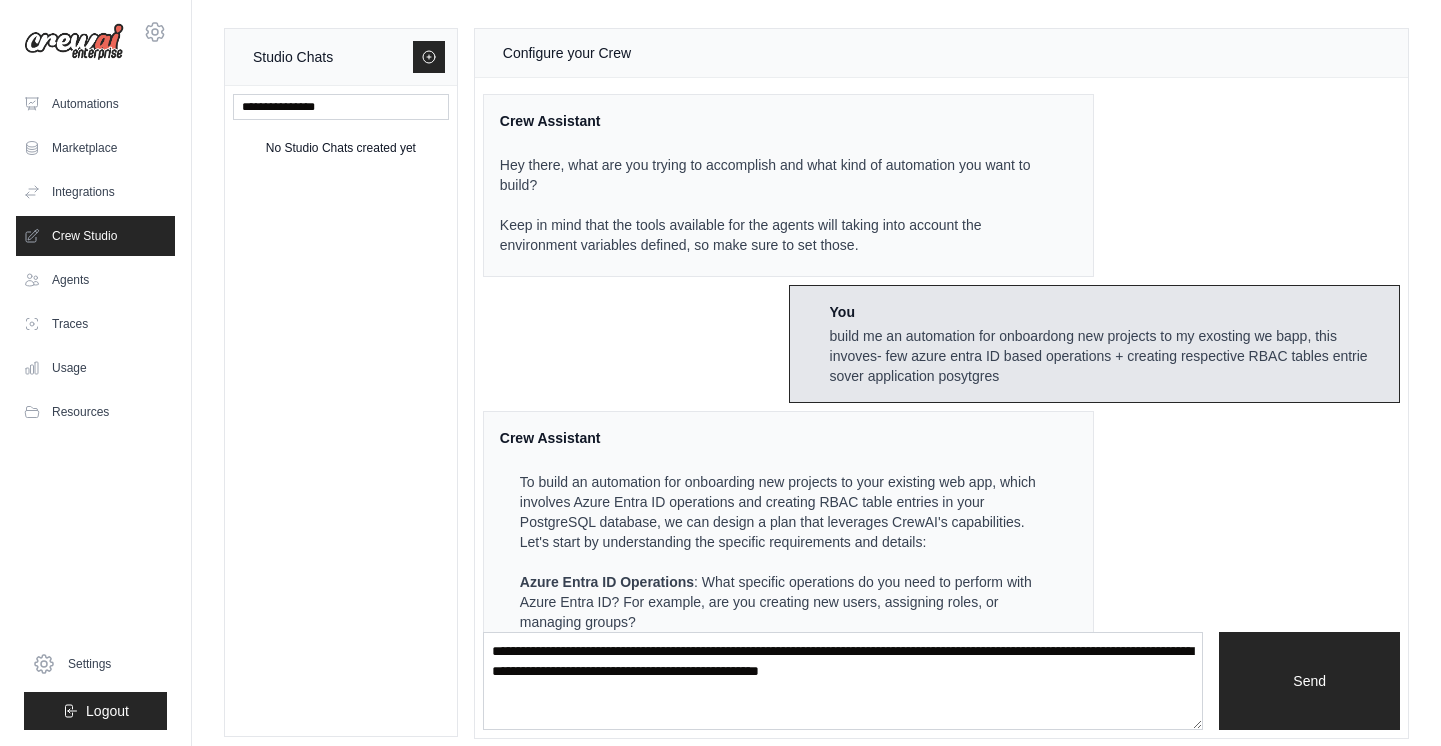 scroll, scrollTop: 238, scrollLeft: 0, axis: vertical 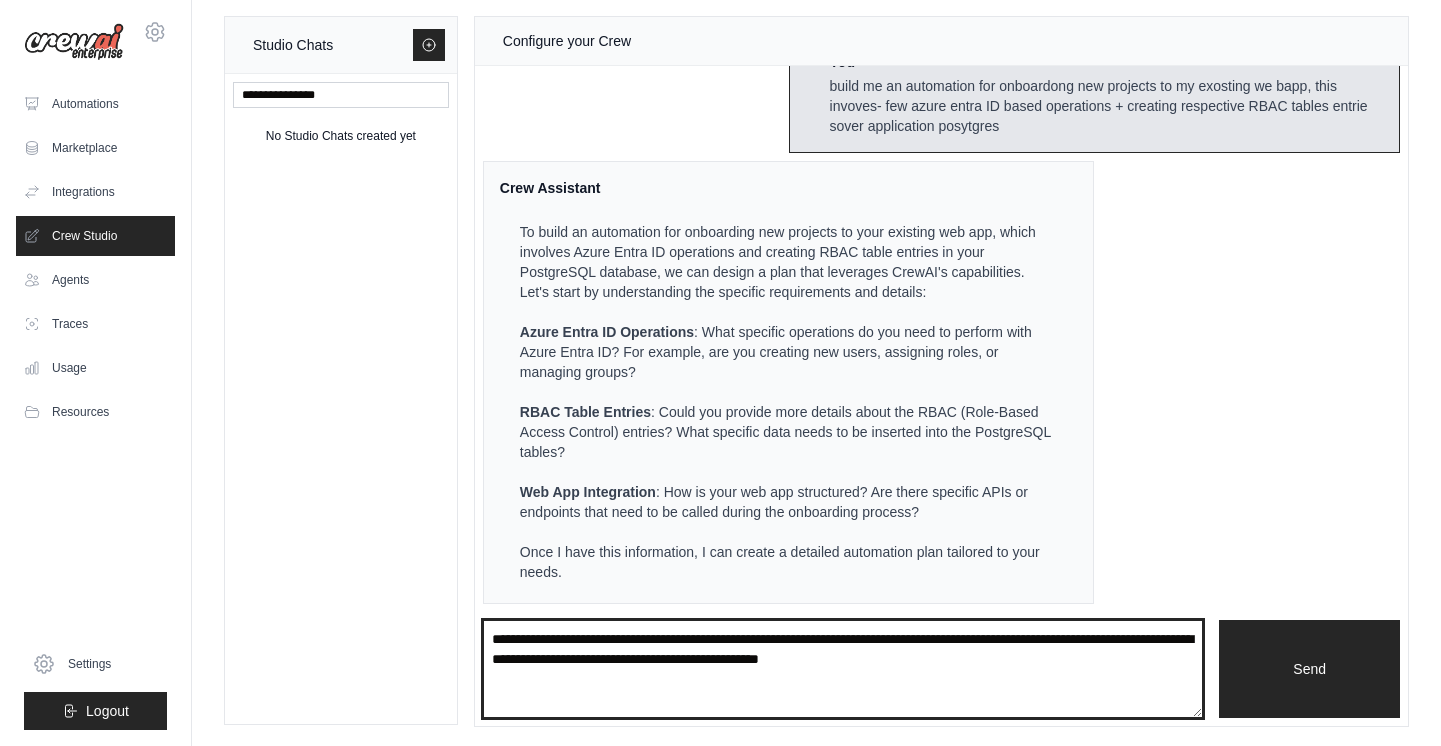 click on "**********" at bounding box center [843, 669] 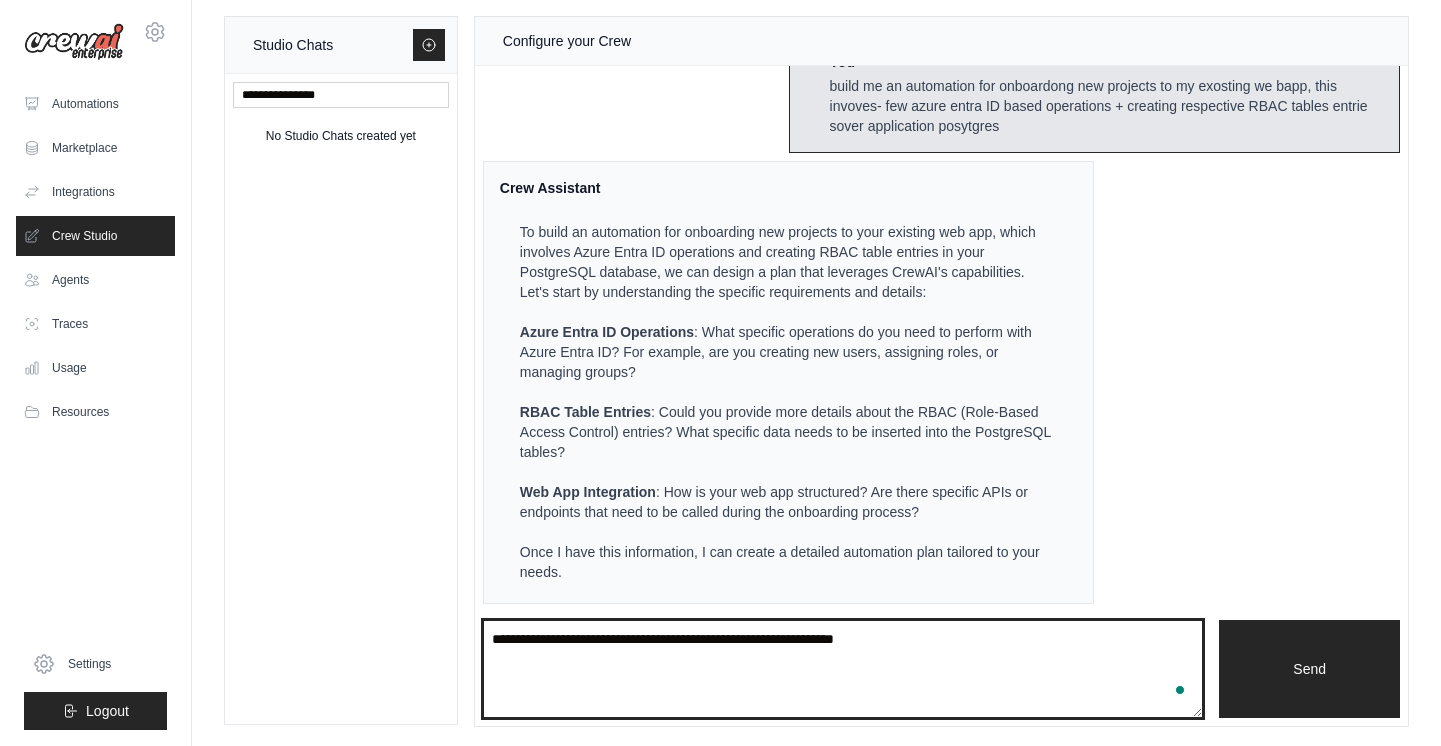 type on "**********" 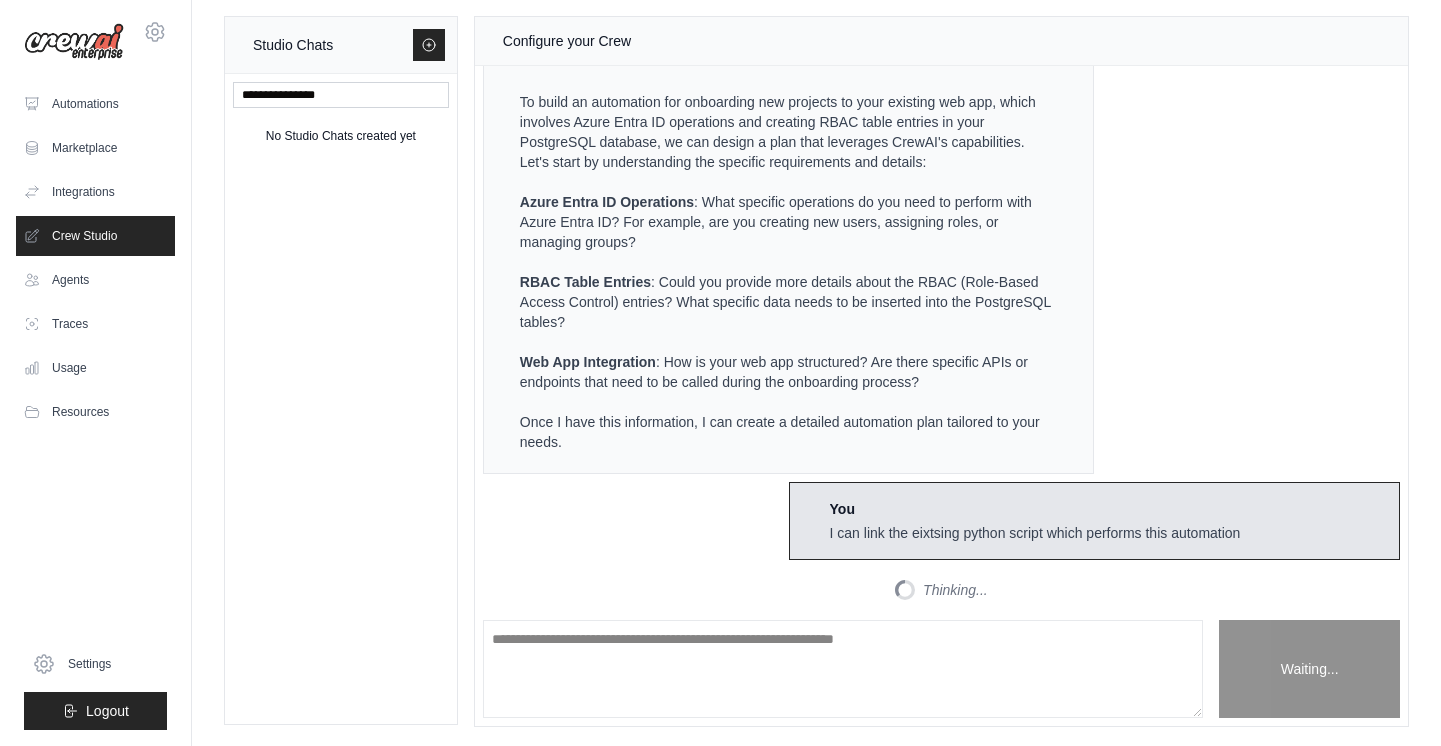 scroll, scrollTop: 559, scrollLeft: 0, axis: vertical 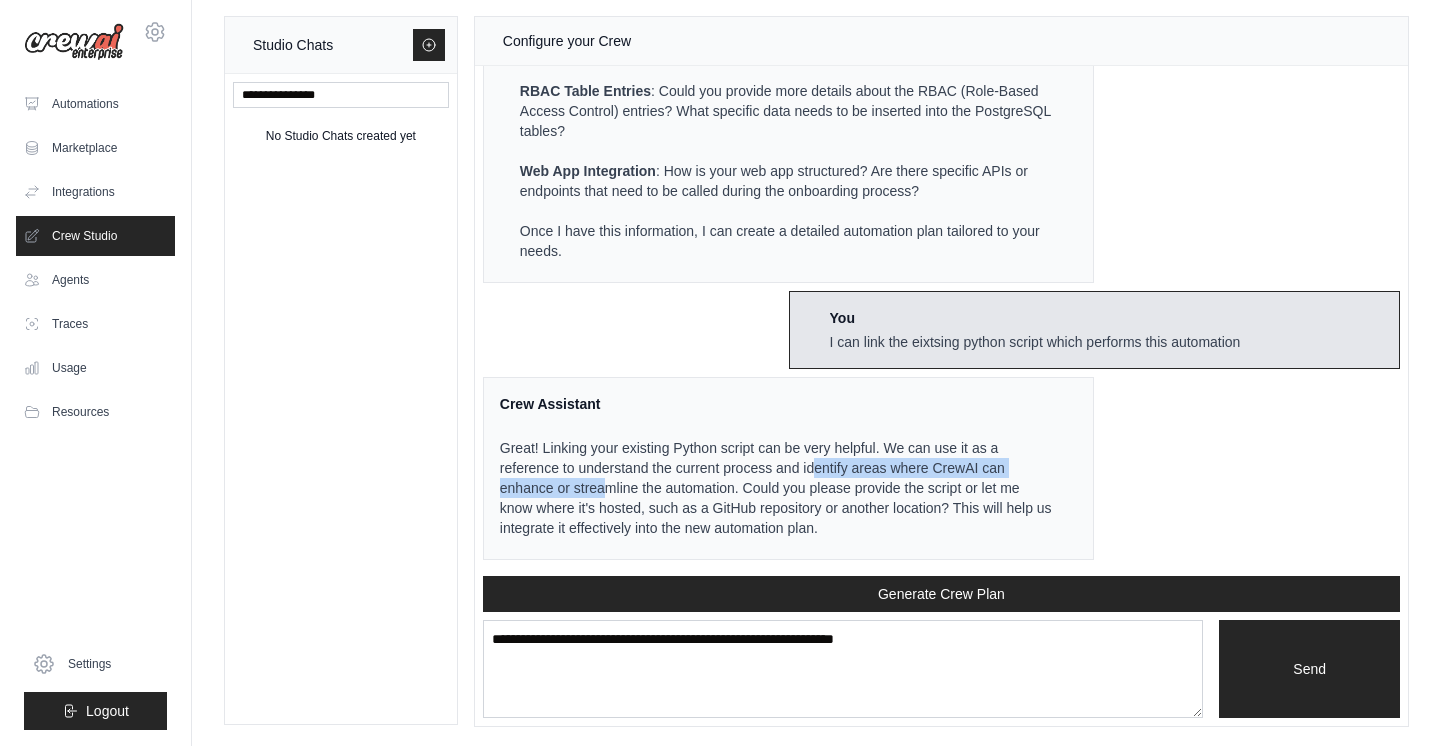 drag, startPoint x: 616, startPoint y: 478, endPoint x: 838, endPoint y: 463, distance: 222.50618 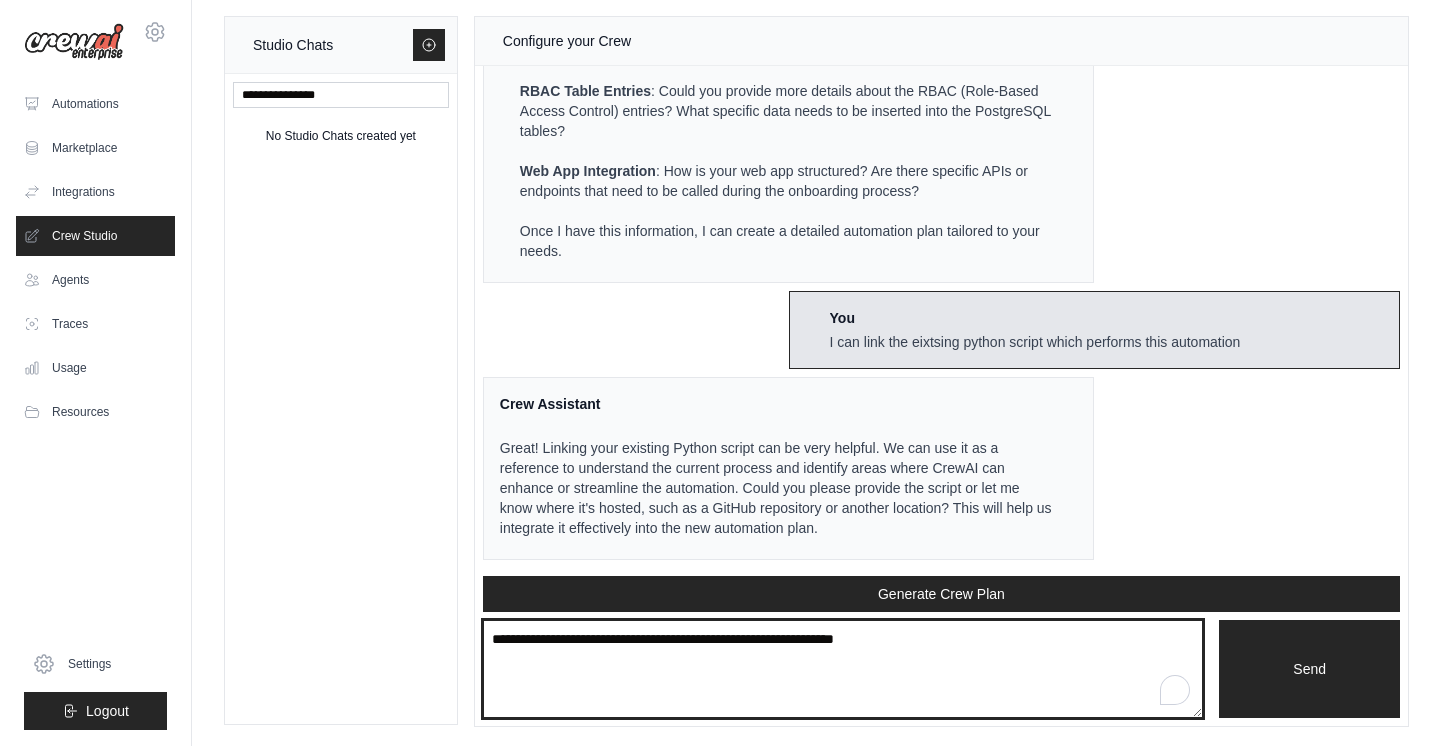 click on "**********" at bounding box center [843, 669] 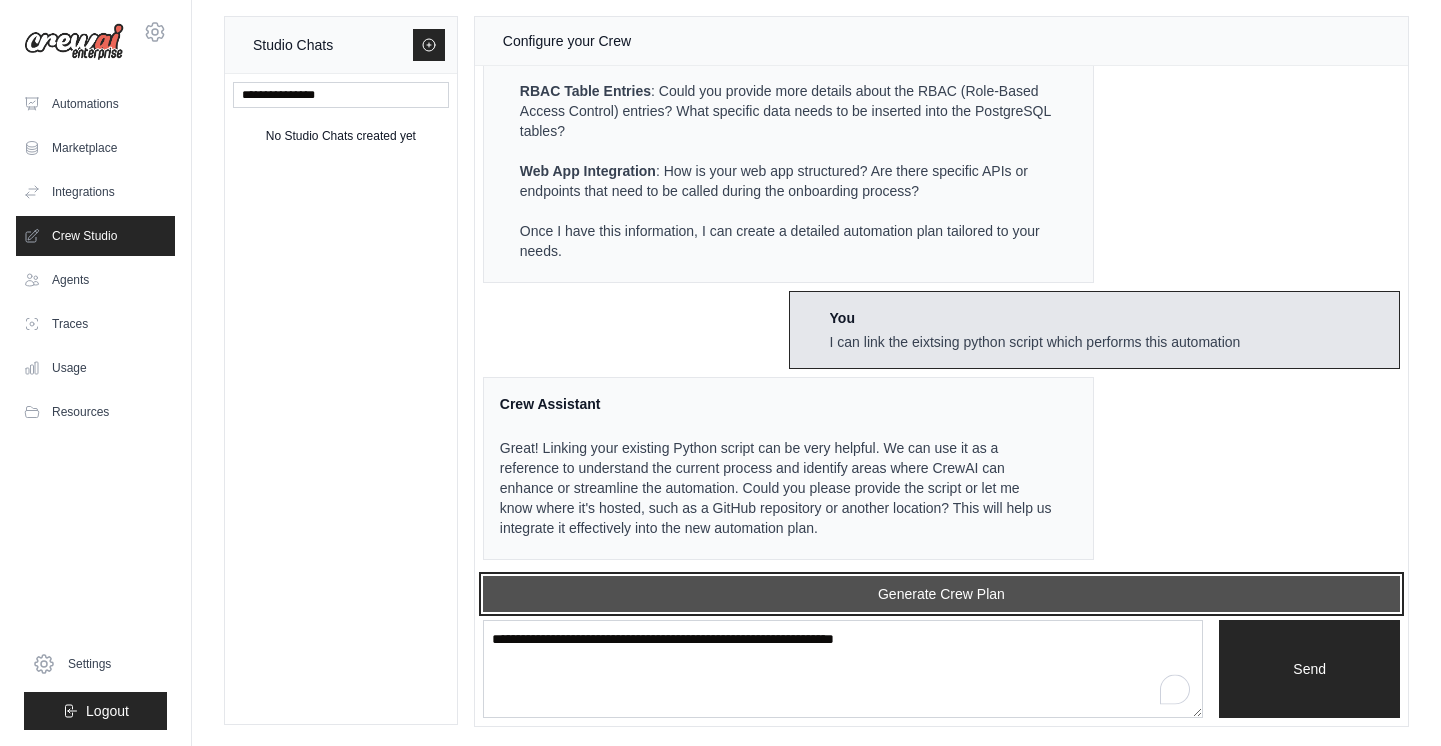 click on "Generate Crew Plan" at bounding box center (941, 594) 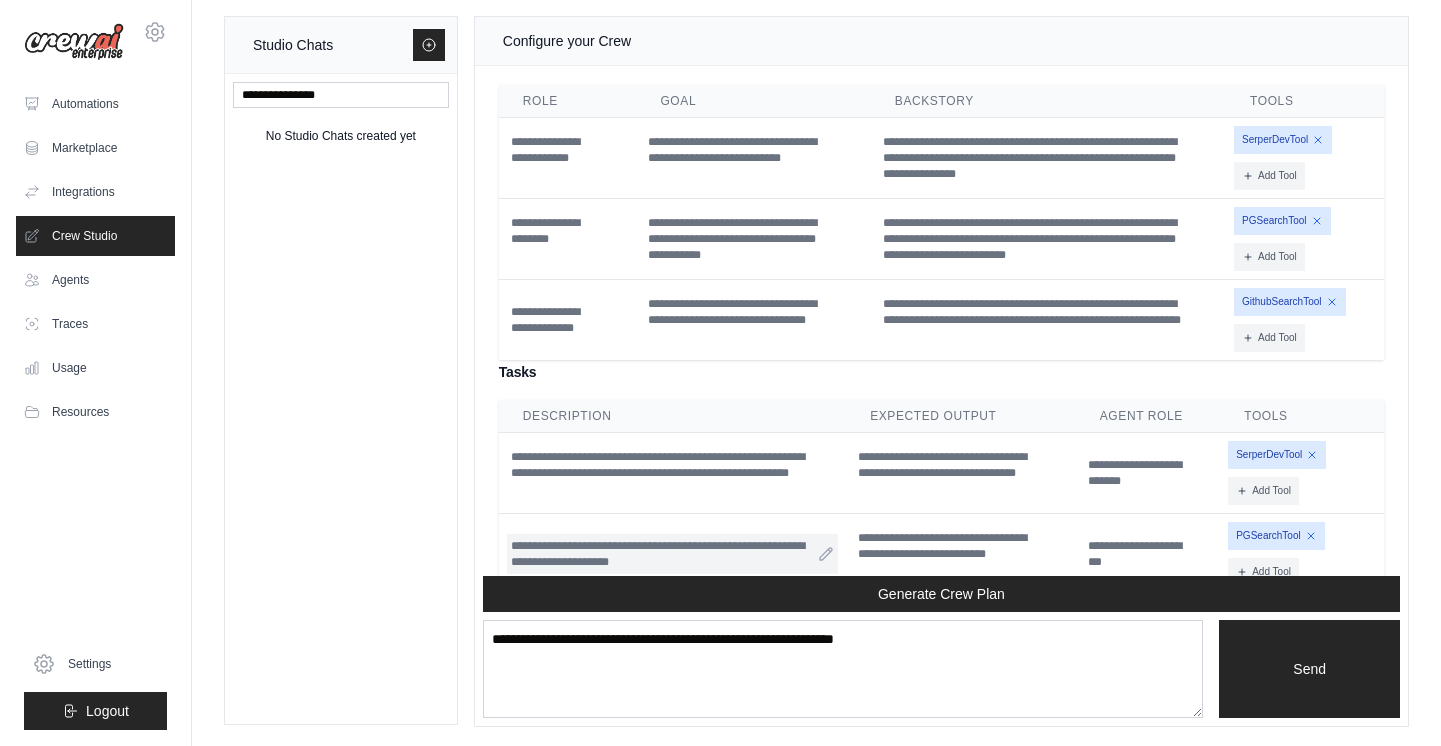 scroll, scrollTop: 1429, scrollLeft: 0, axis: vertical 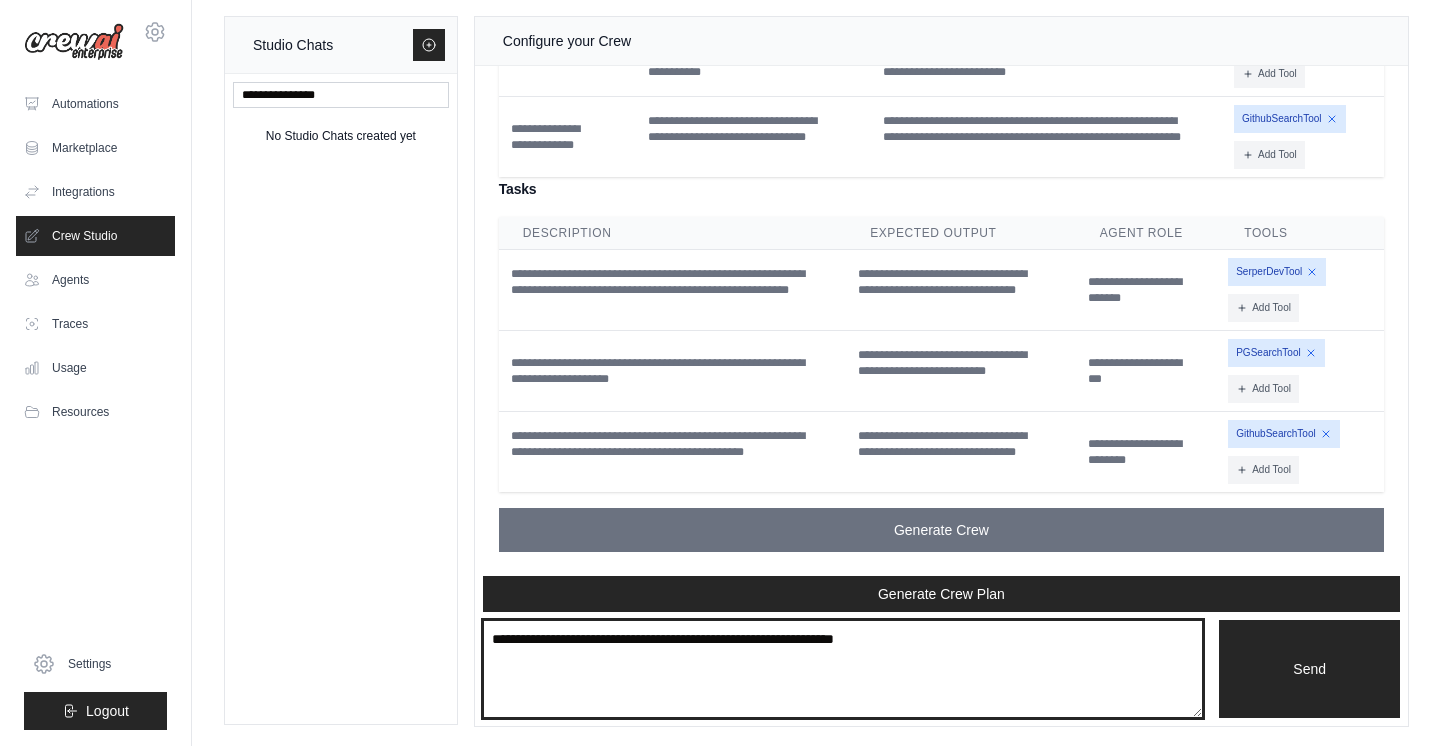 click on "**********" at bounding box center (843, 669) 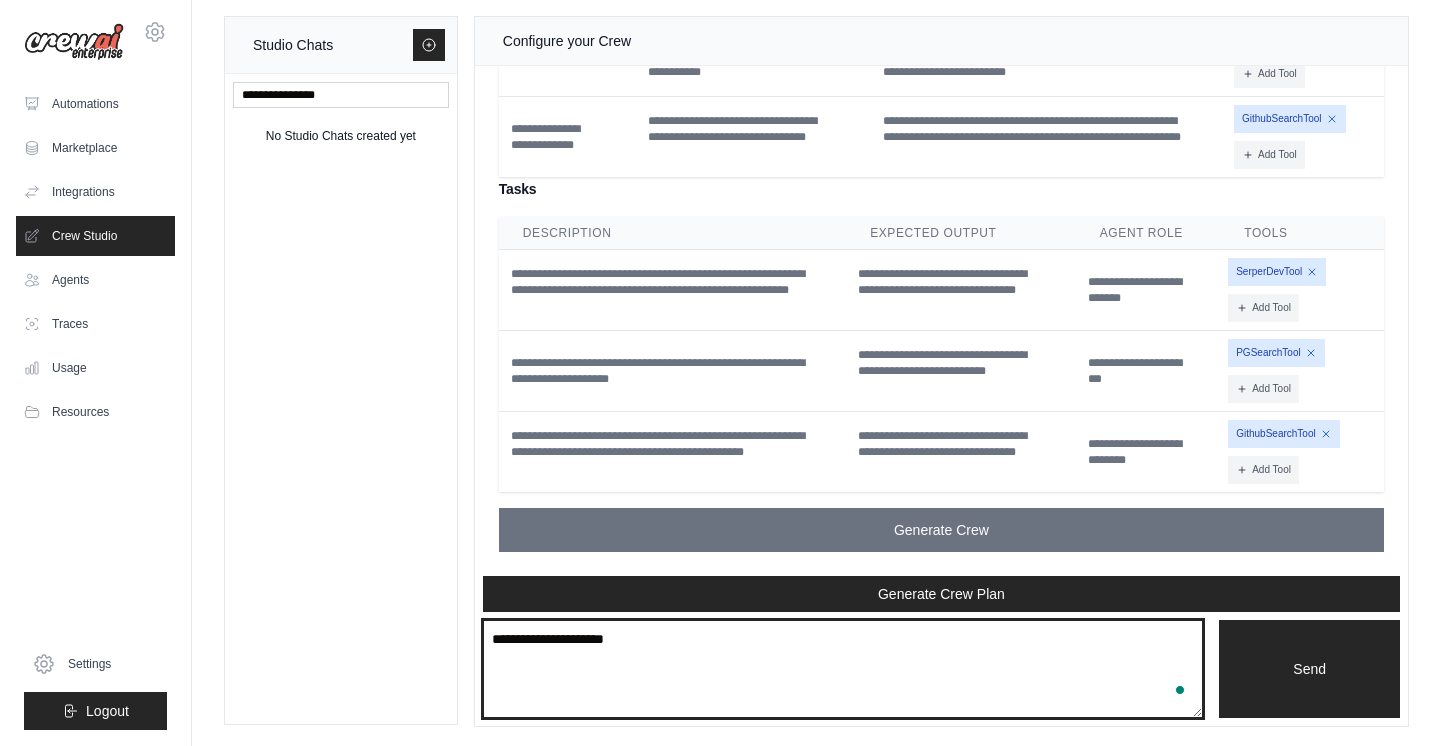 type on "**********" 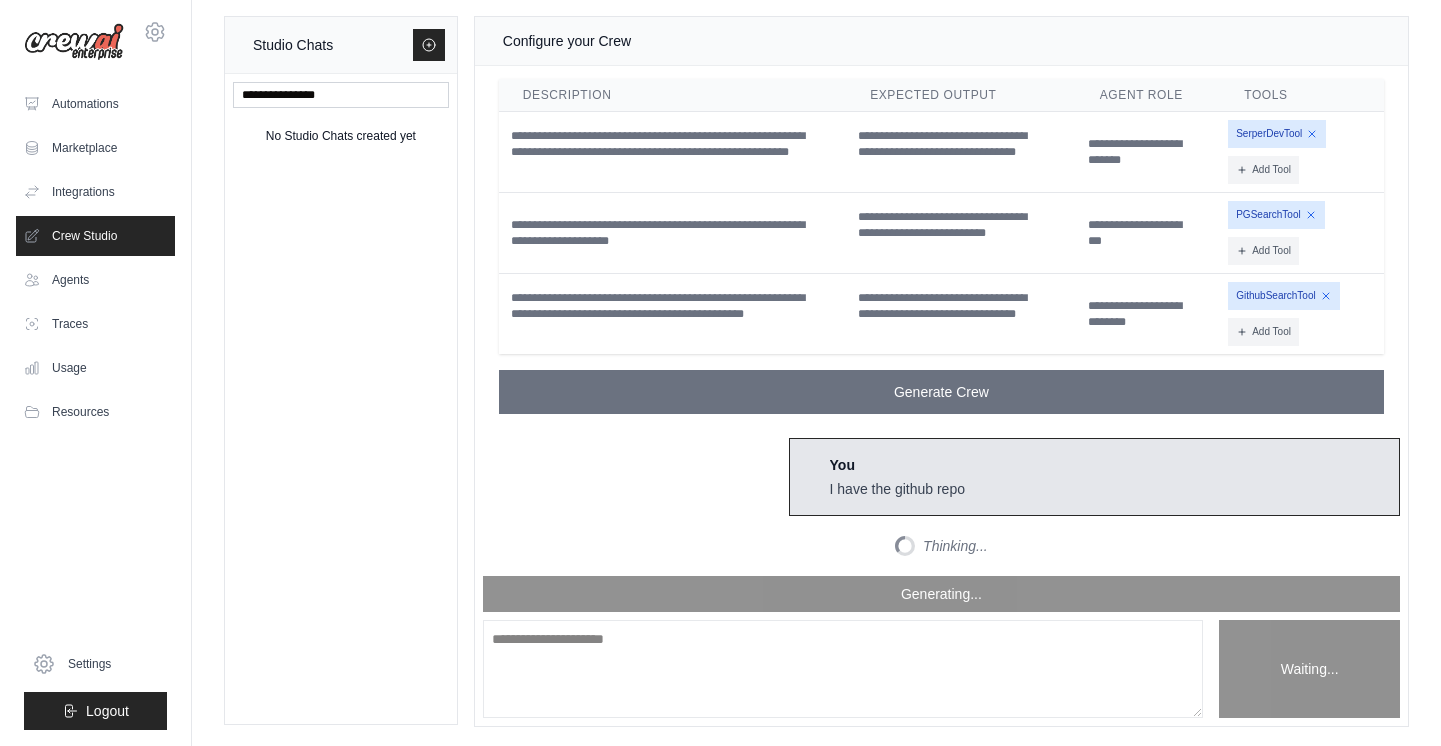 scroll, scrollTop: 1674, scrollLeft: 0, axis: vertical 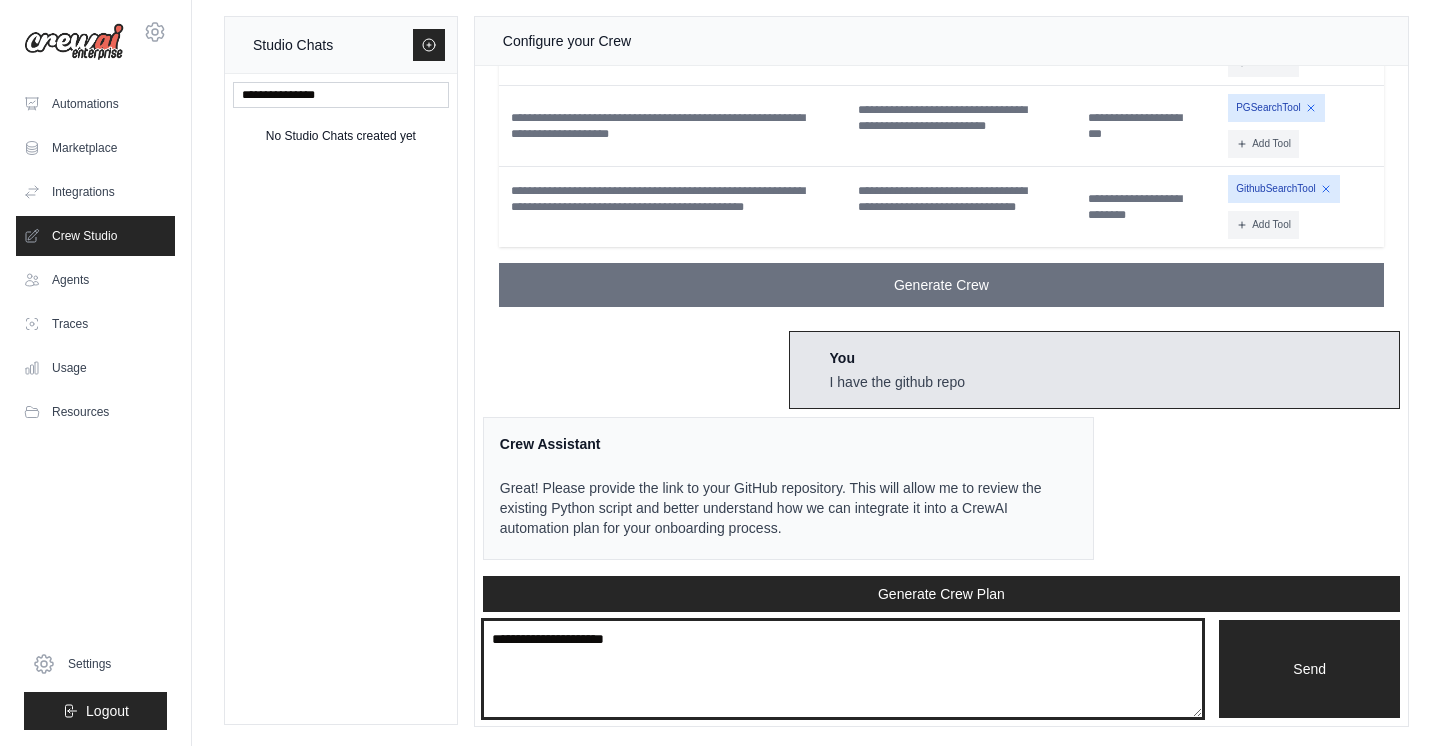 click on "**********" at bounding box center [843, 669] 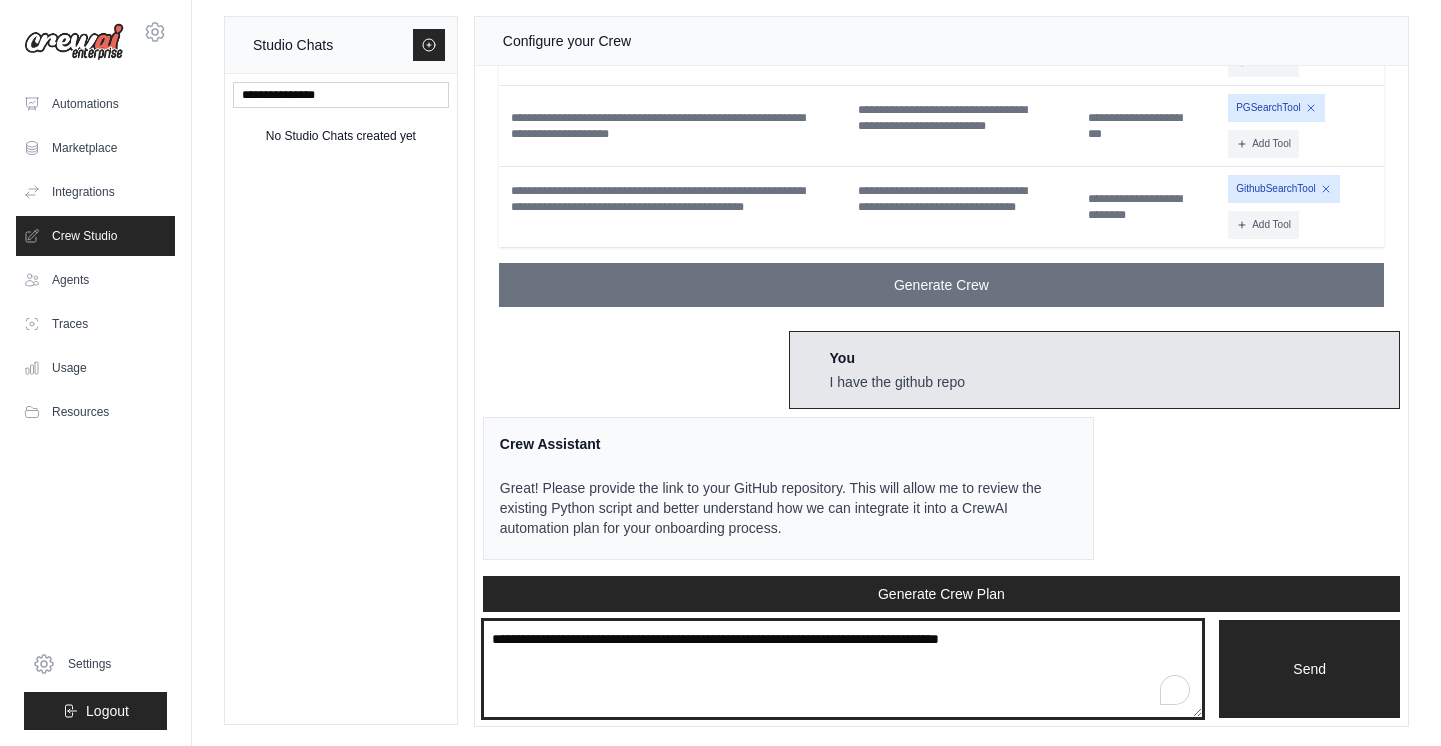 paste on "**********" 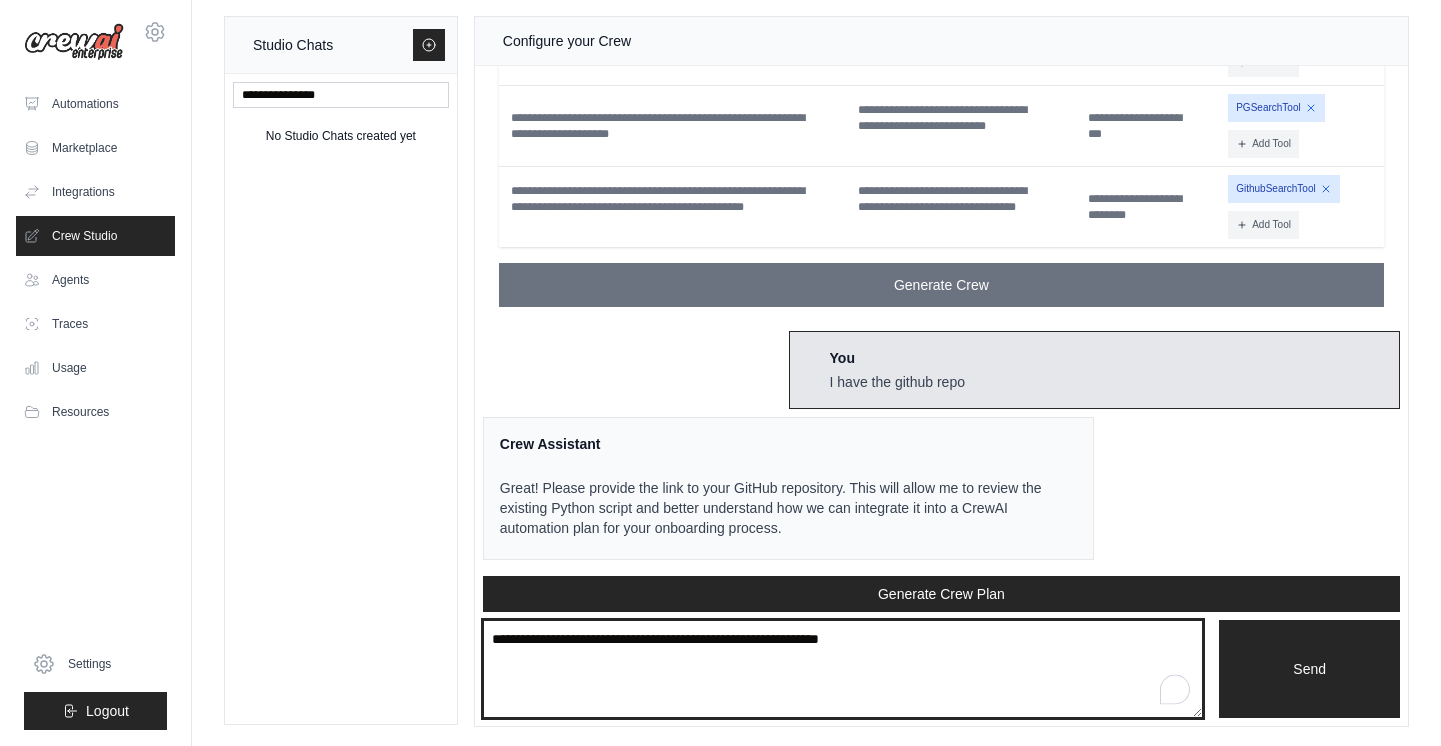 type on "**********" 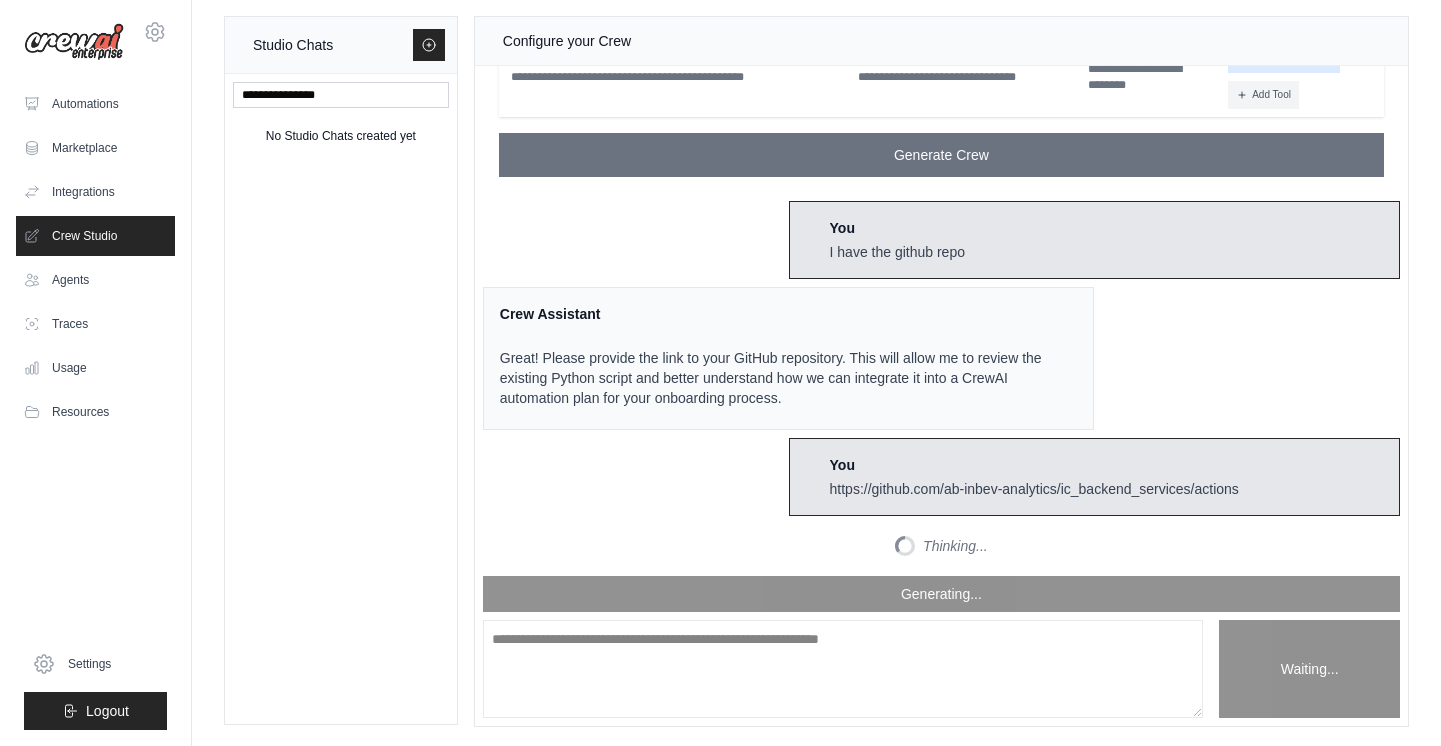 scroll, scrollTop: 1931, scrollLeft: 0, axis: vertical 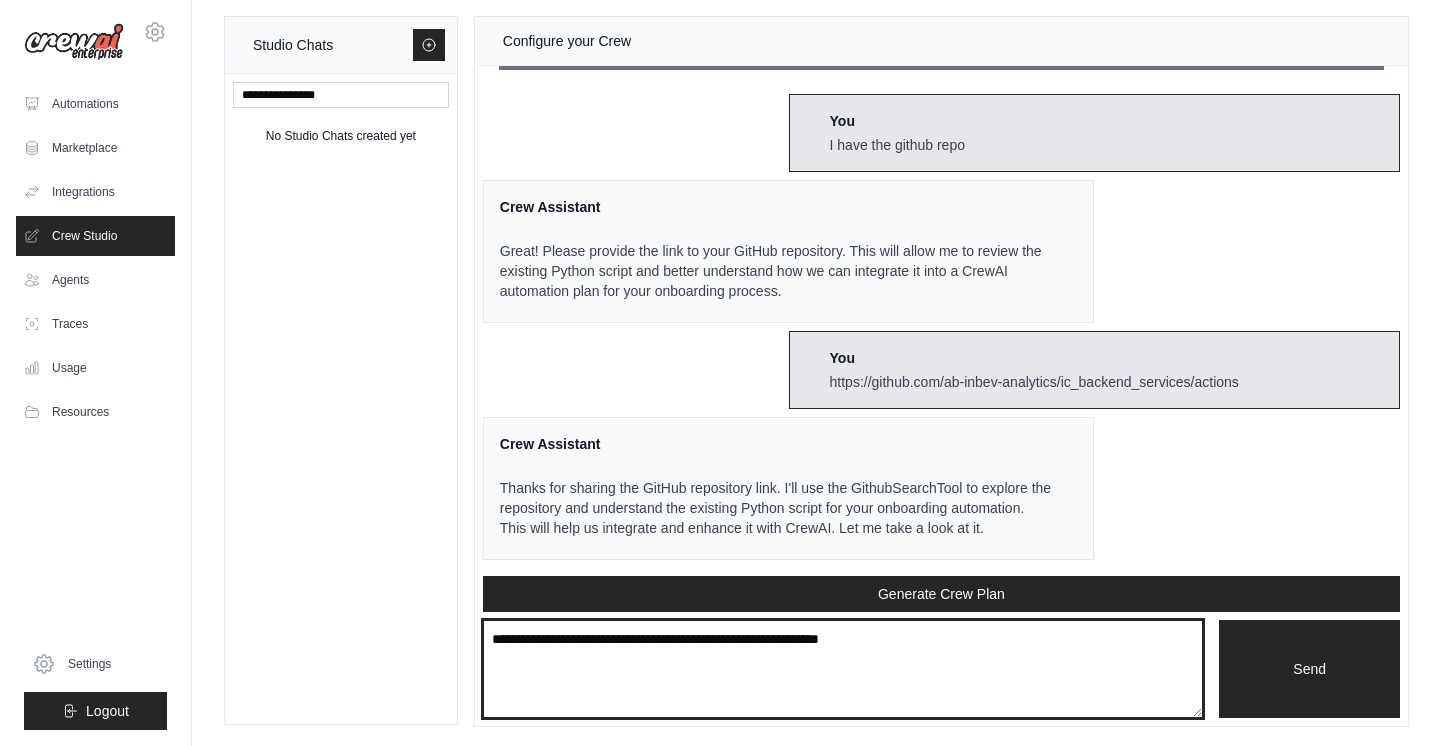 click on "**********" at bounding box center [843, 669] 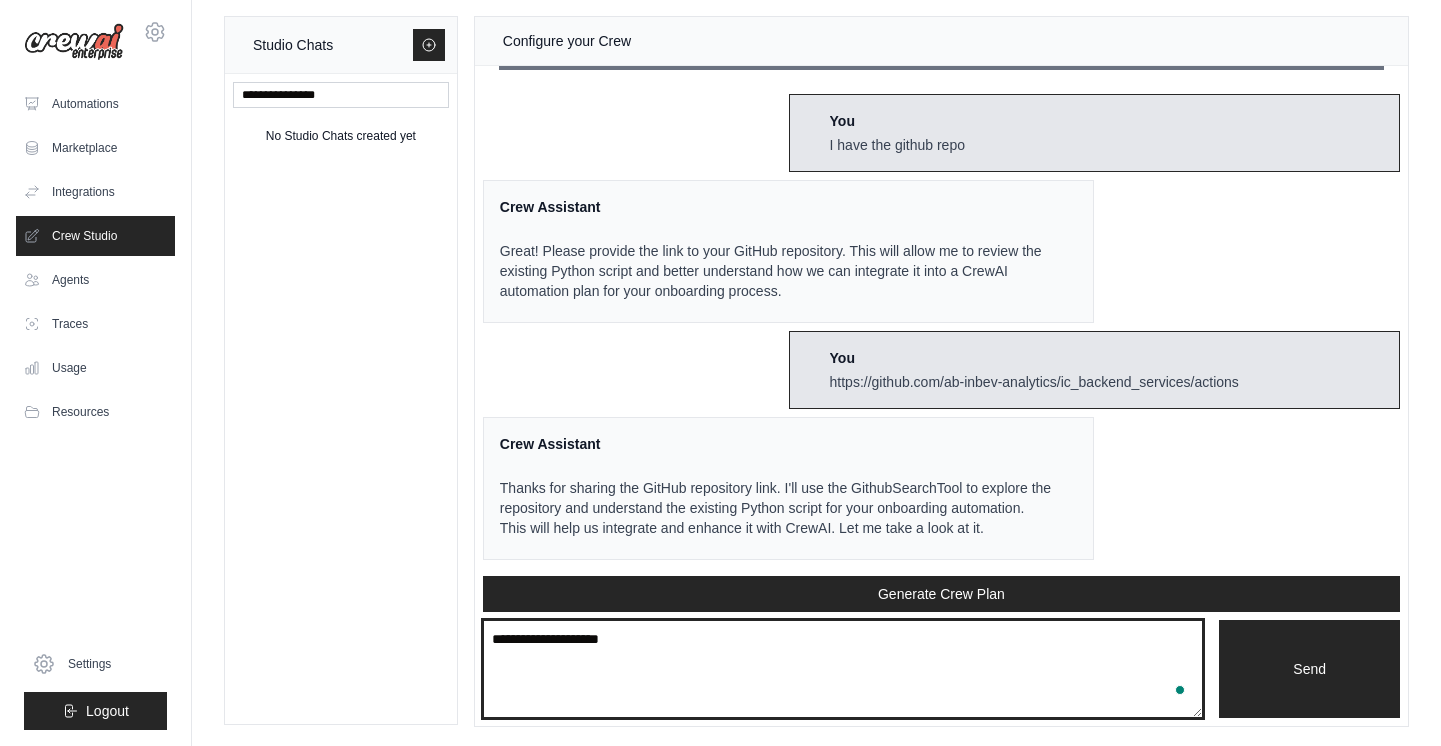 type on "**********" 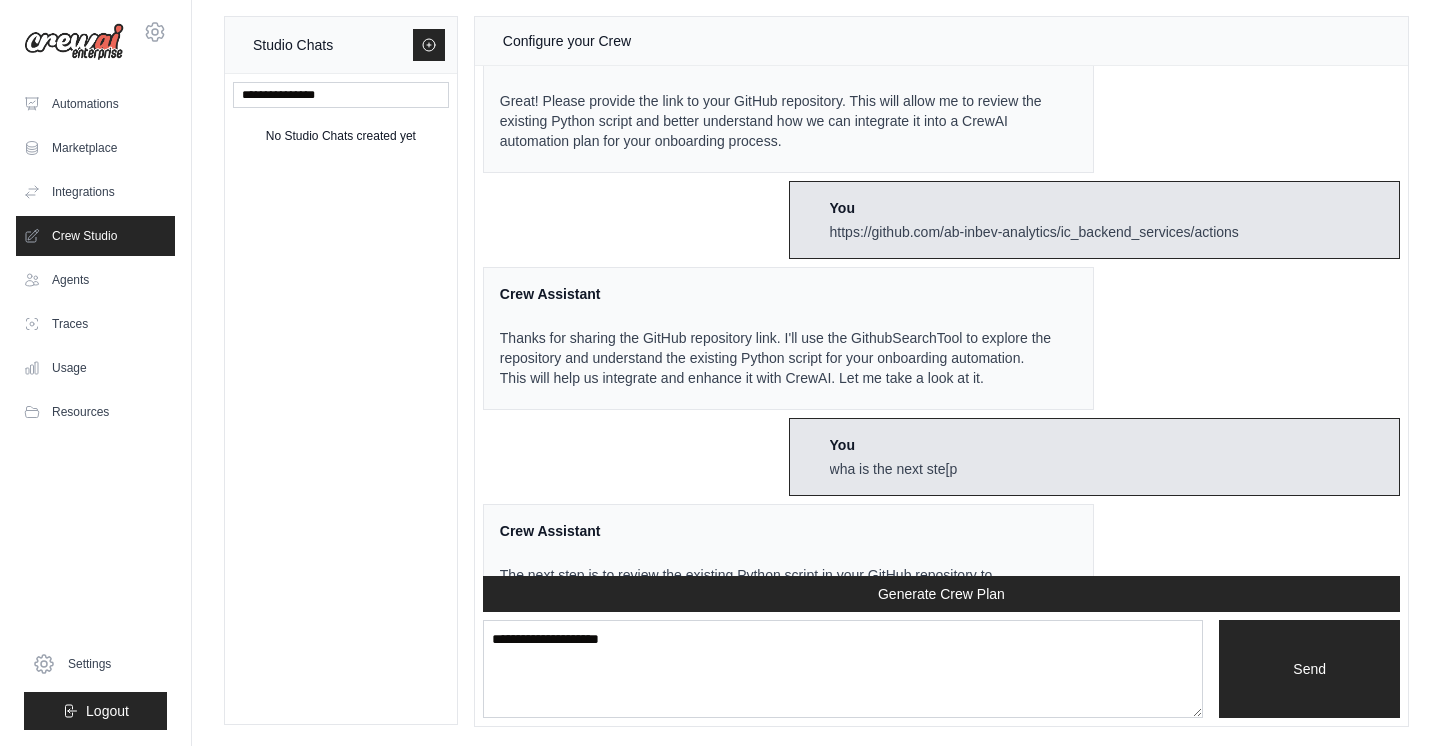 scroll, scrollTop: 2248, scrollLeft: 0, axis: vertical 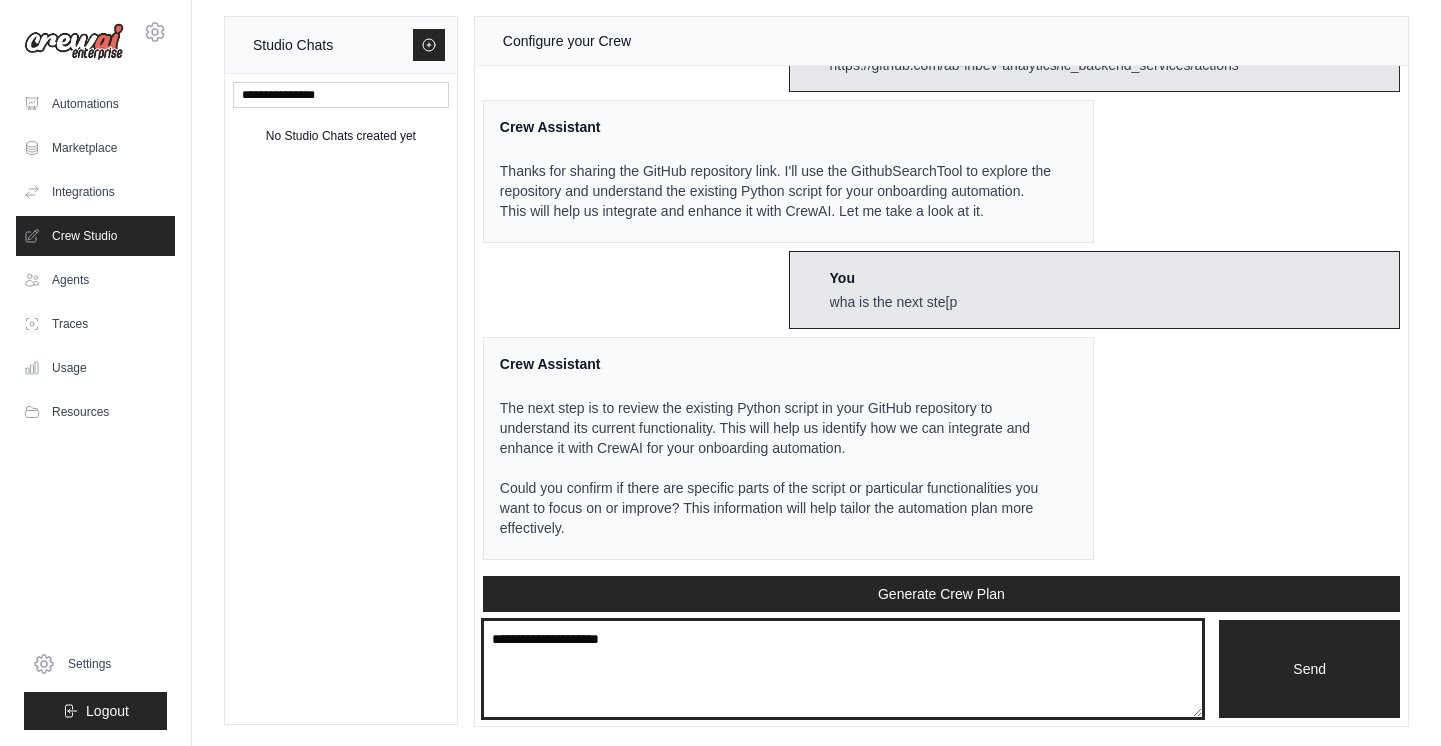 click on "**********" at bounding box center (843, 669) 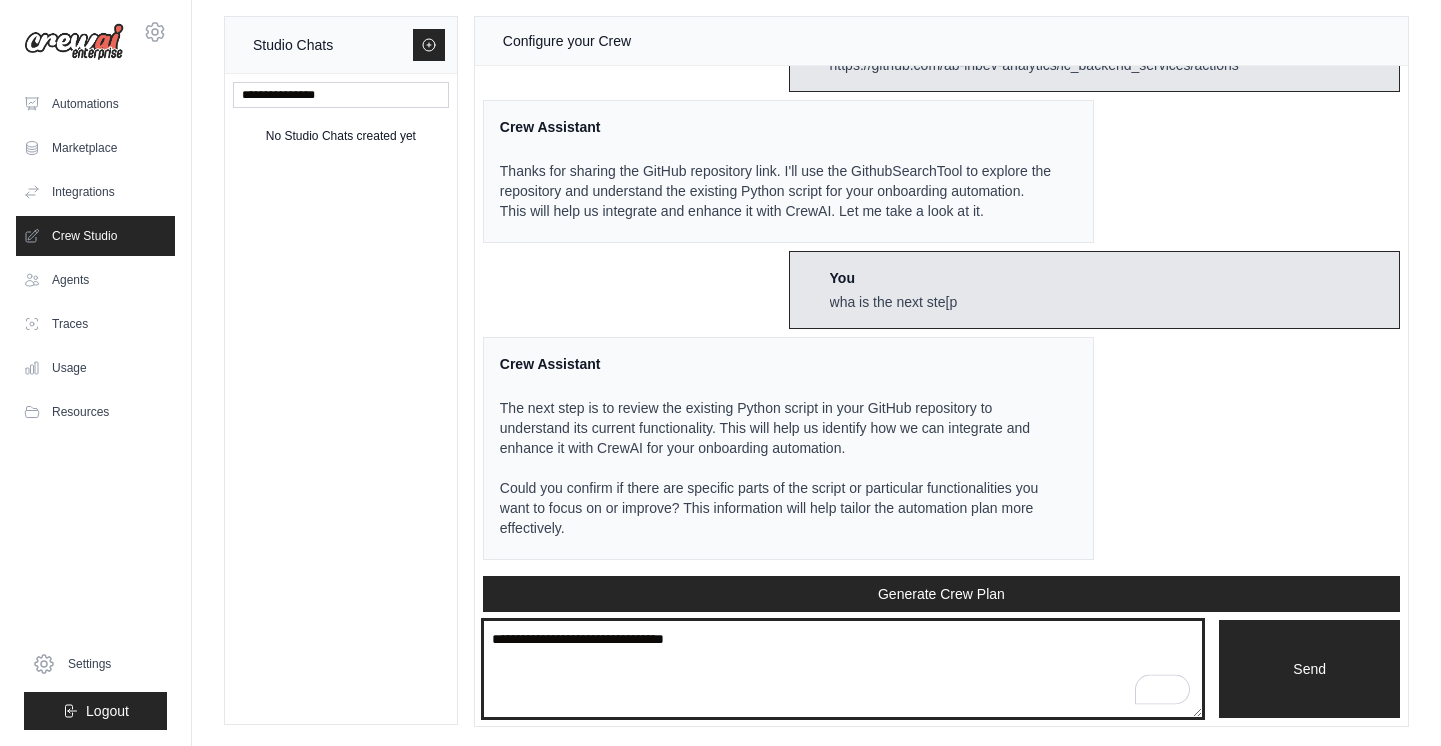 click on "**********" at bounding box center [843, 669] 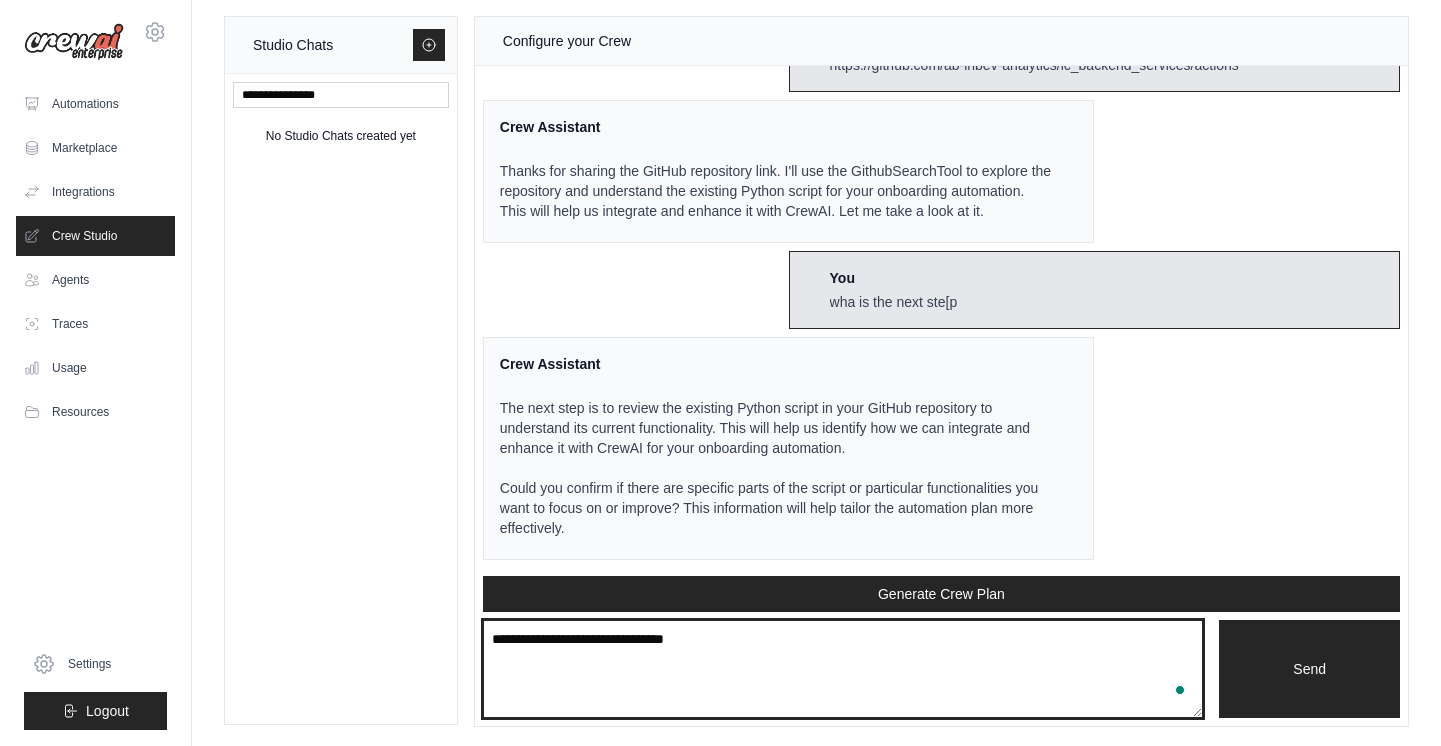 type on "**********" 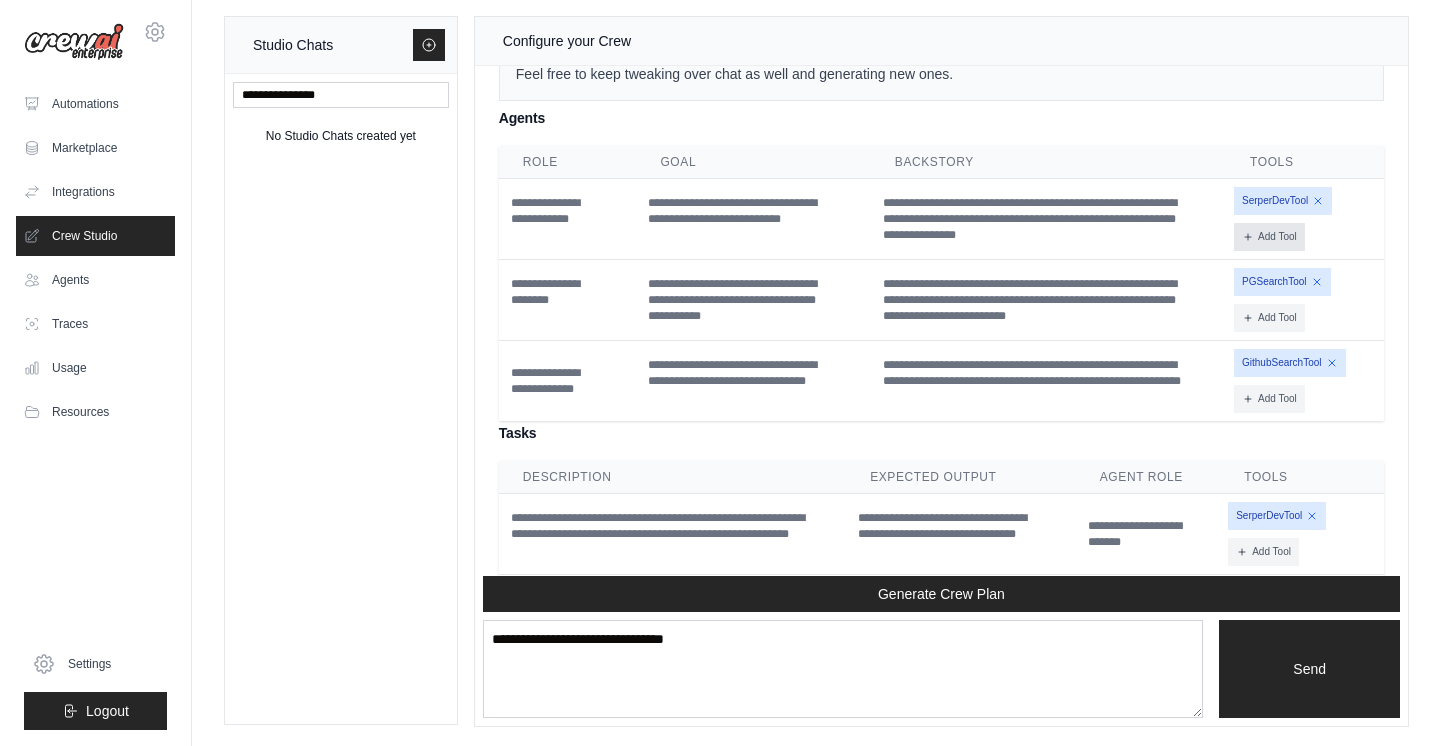 scroll, scrollTop: 2925, scrollLeft: 0, axis: vertical 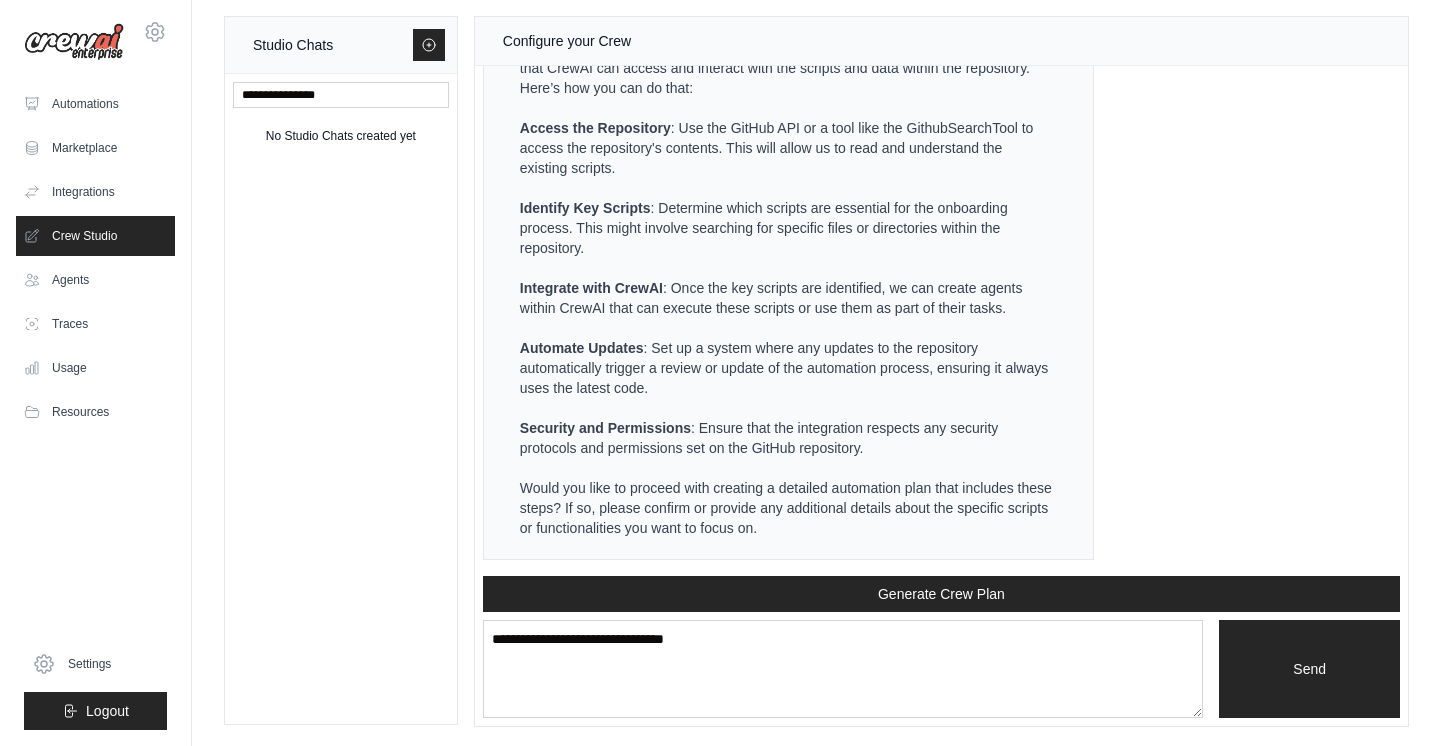 click on "Crew Assistant Hey there, what are you trying to accomplish and what kind of automation you want to build? Keep in mind that the tools available for the agents will taking into account the environment variables defined, so make sure to set those. You build me an automation for onboardong new projects to my exosting we bapp, this invoves- few azure entra ID based operations + creating respective RBAC tables entrie sover application posytgres Crew Assistant To build an automation for onboarding new projects to your existing web app, which involves Azure Entra ID operations and creating RBAC table entries in your PostgreSQL database, we can design a plan that leverages CrewAI's capabilities. Let's start by understanding the specific requirements and details:
Azure Entra ID Operations : What specific operations do you need to perform with Azure Entra ID? For example, are you creating new users, assigning roles, or managing groups? RBAC Table Entries Web App Integration
You Crew Assistant
Crew Plan You" at bounding box center (941, 321) 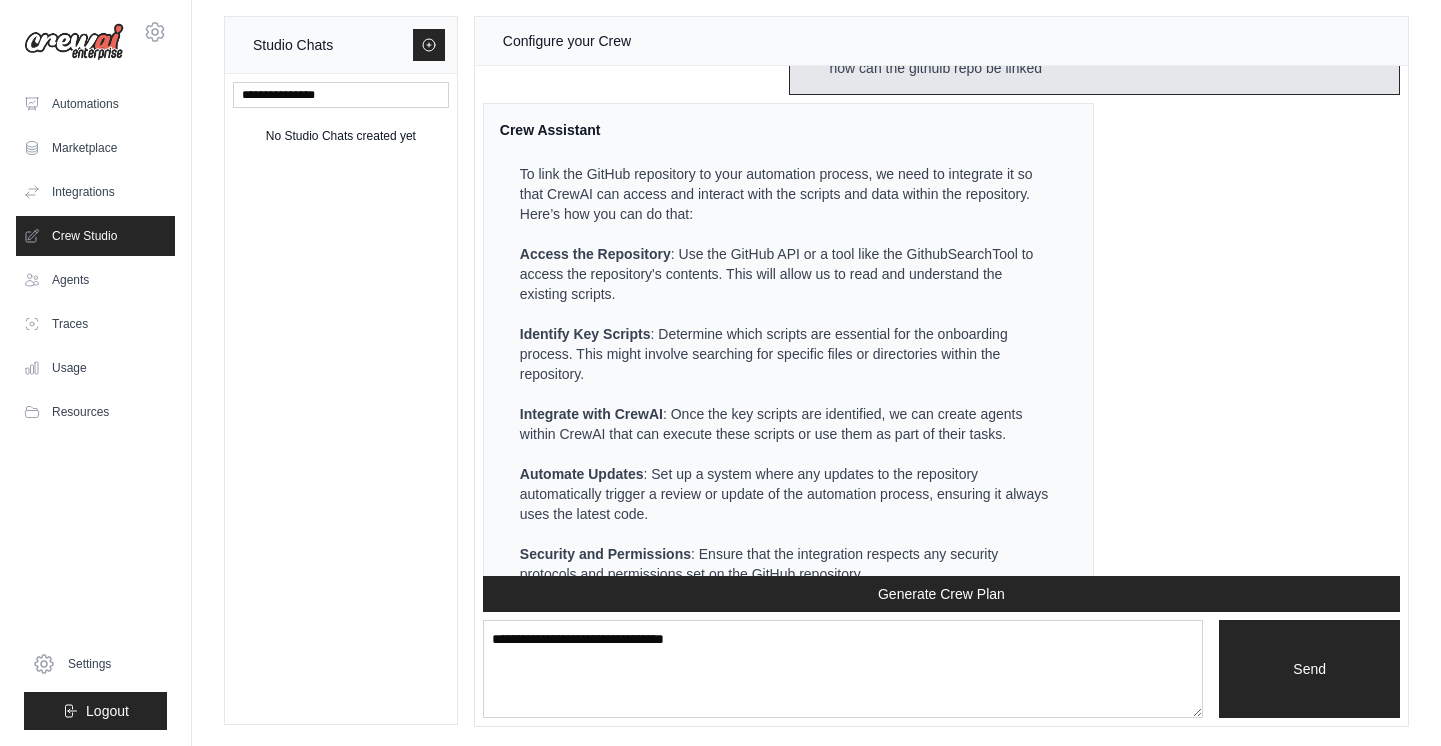 scroll, scrollTop: 2925, scrollLeft: 0, axis: vertical 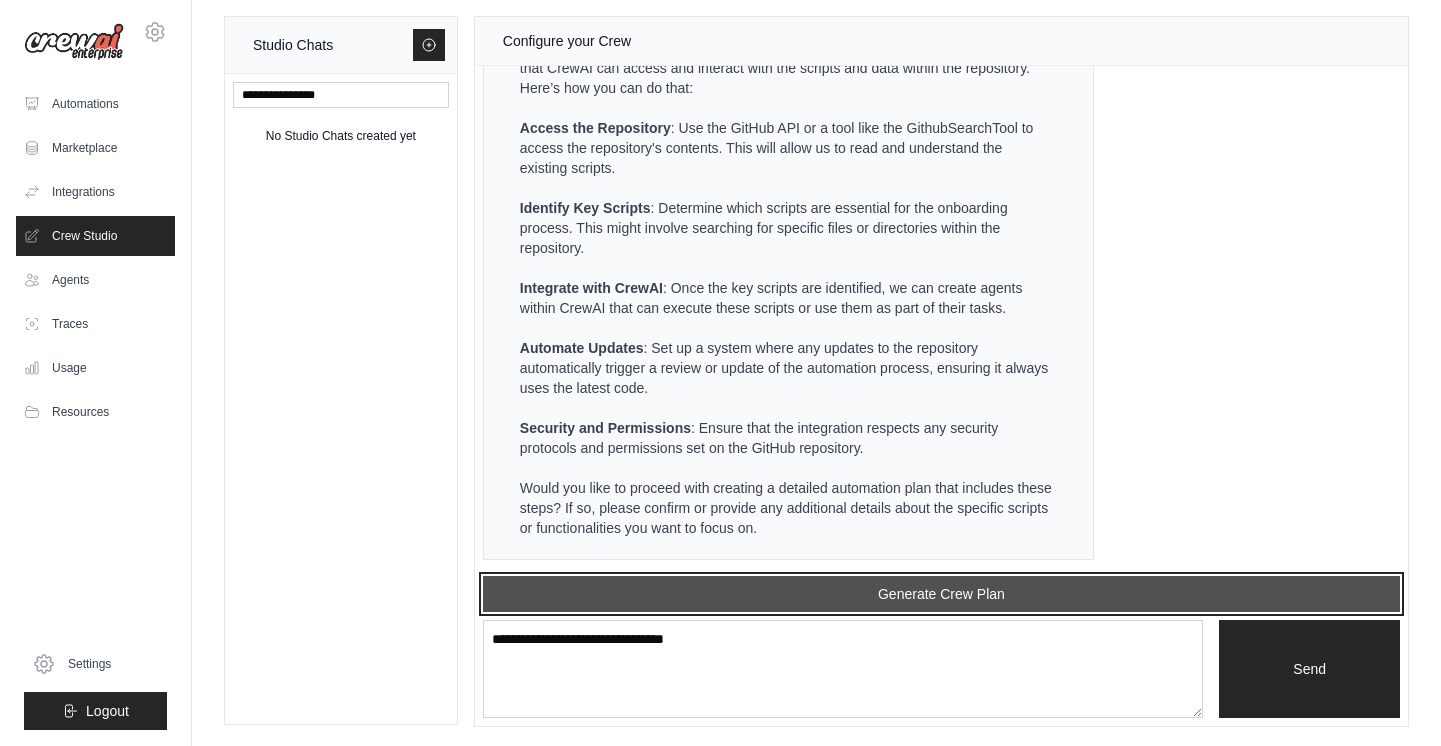 click on "Generate Crew Plan" at bounding box center (941, 594) 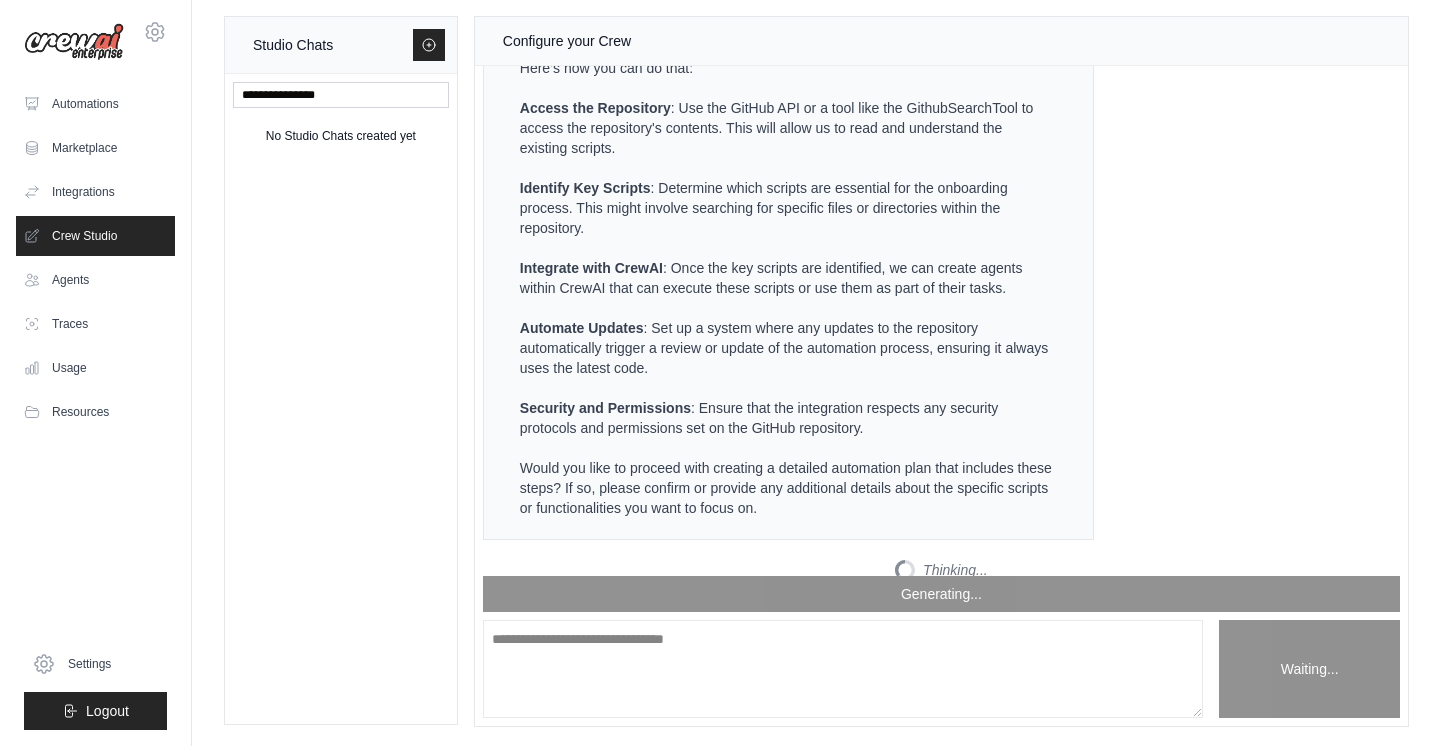 scroll, scrollTop: 3883, scrollLeft: 0, axis: vertical 